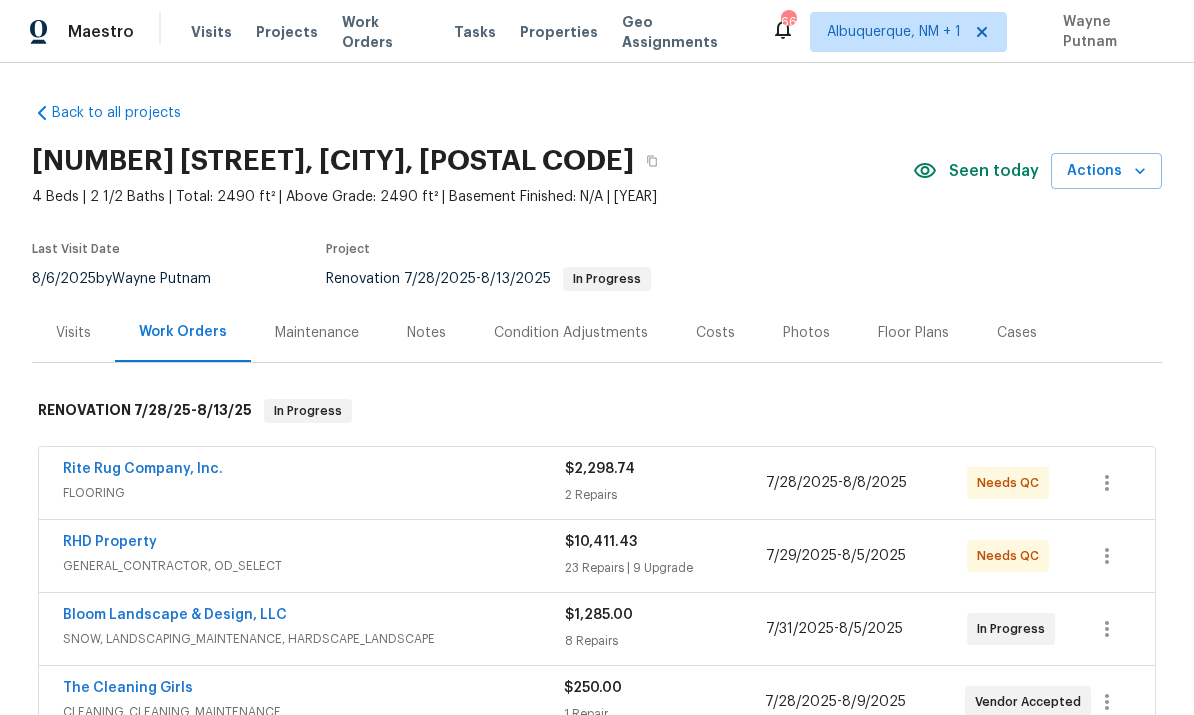 scroll, scrollTop: 0, scrollLeft: 0, axis: both 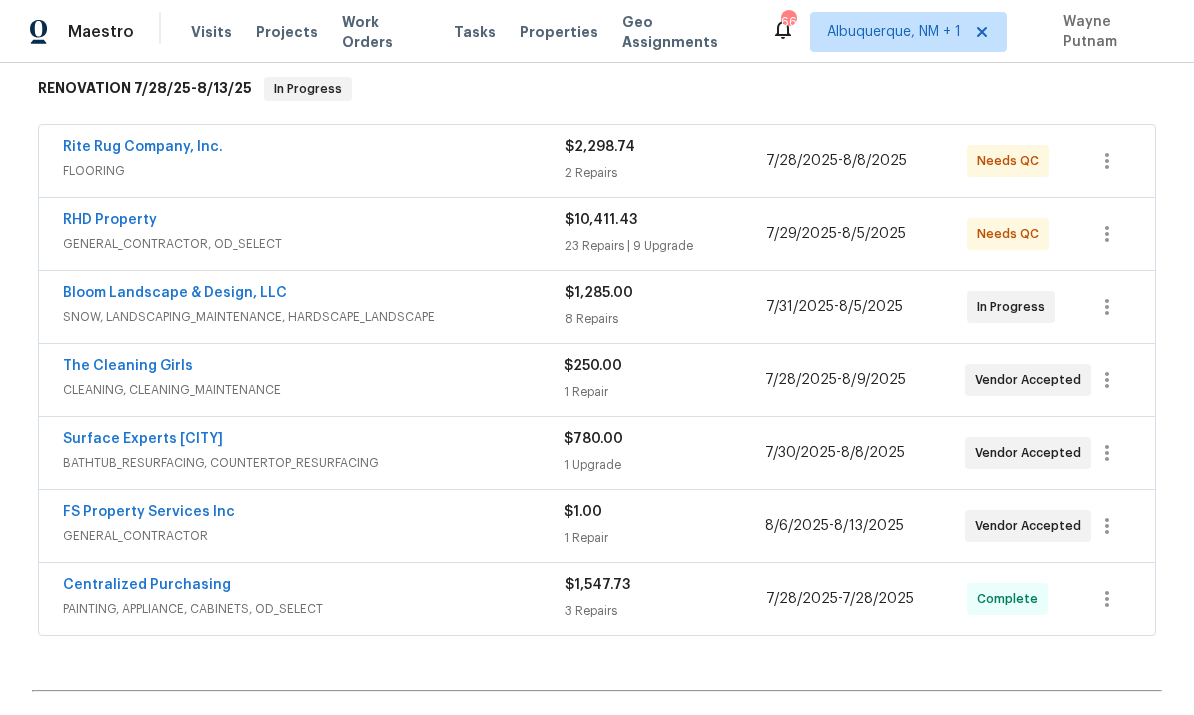 click on "Rite Rug Company, Inc." at bounding box center [143, 147] 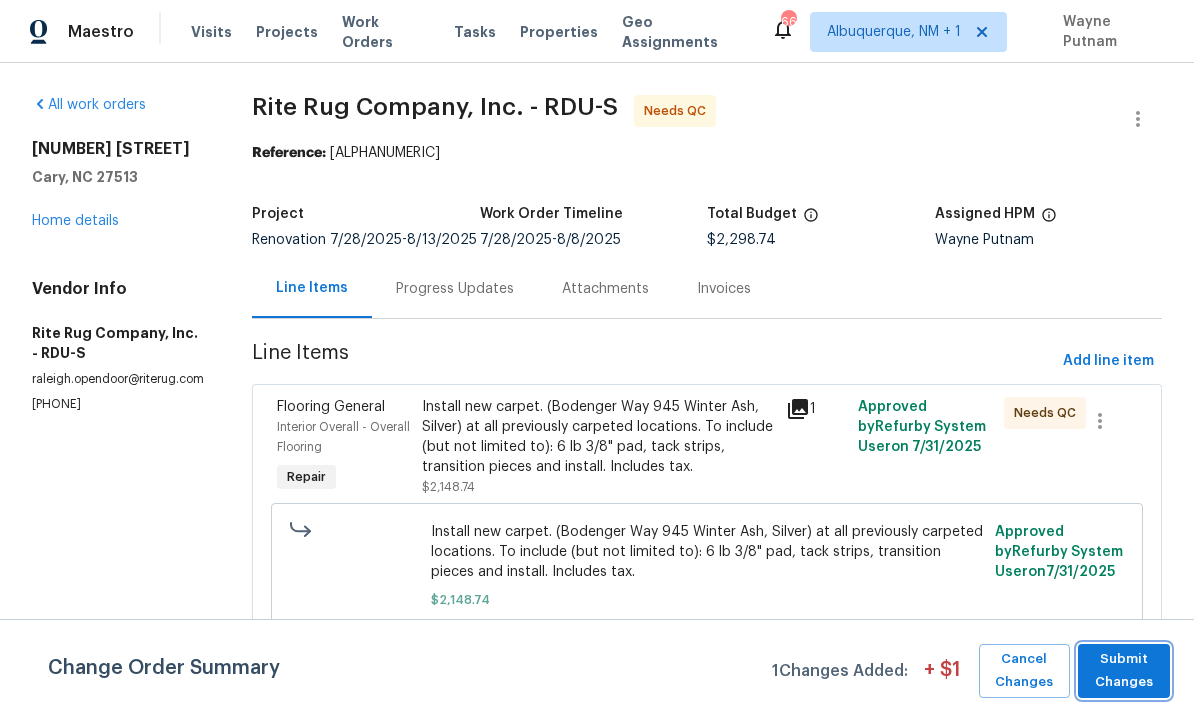 click on "Submit Changes" at bounding box center (1124, 671) 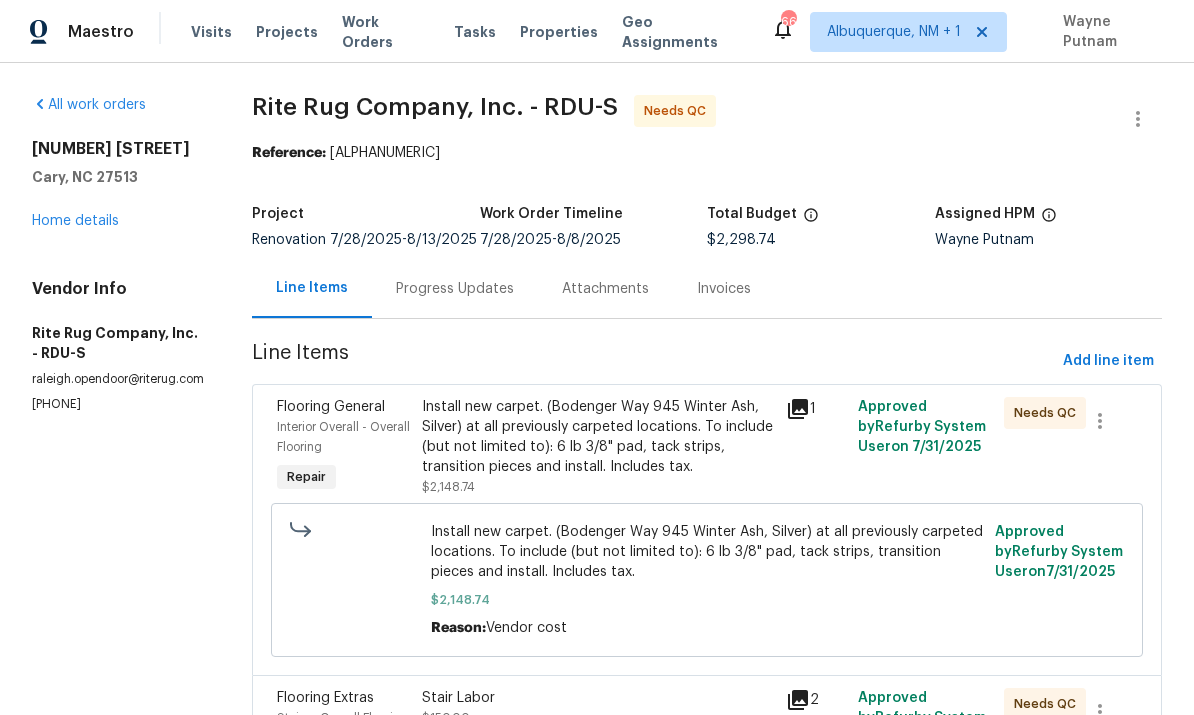 click on "Progress Updates" at bounding box center (455, 289) 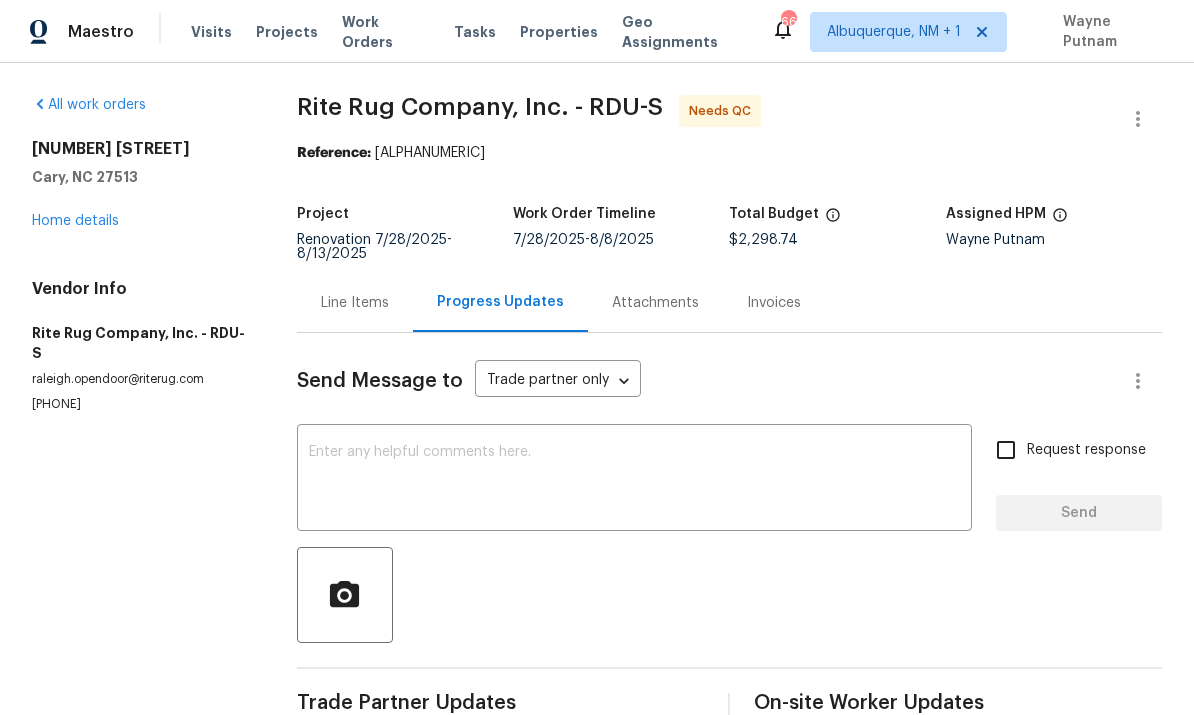 scroll, scrollTop: 0, scrollLeft: 0, axis: both 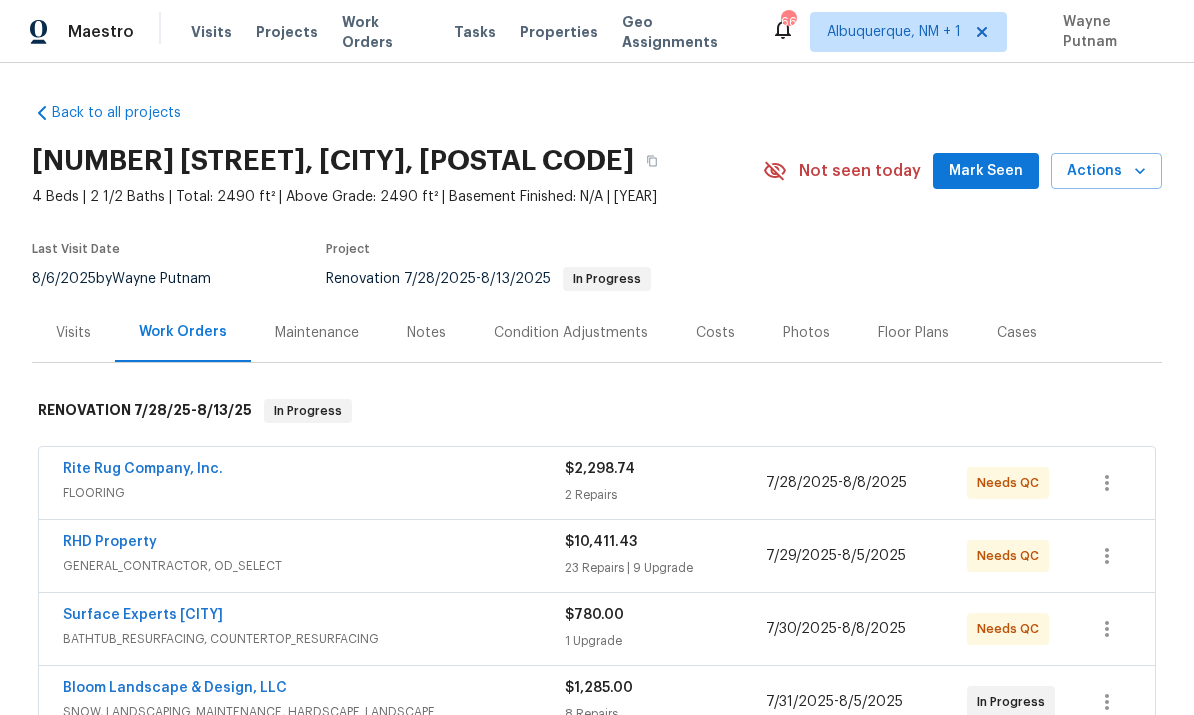 click on "Rite Rug Company, Inc." at bounding box center [143, 469] 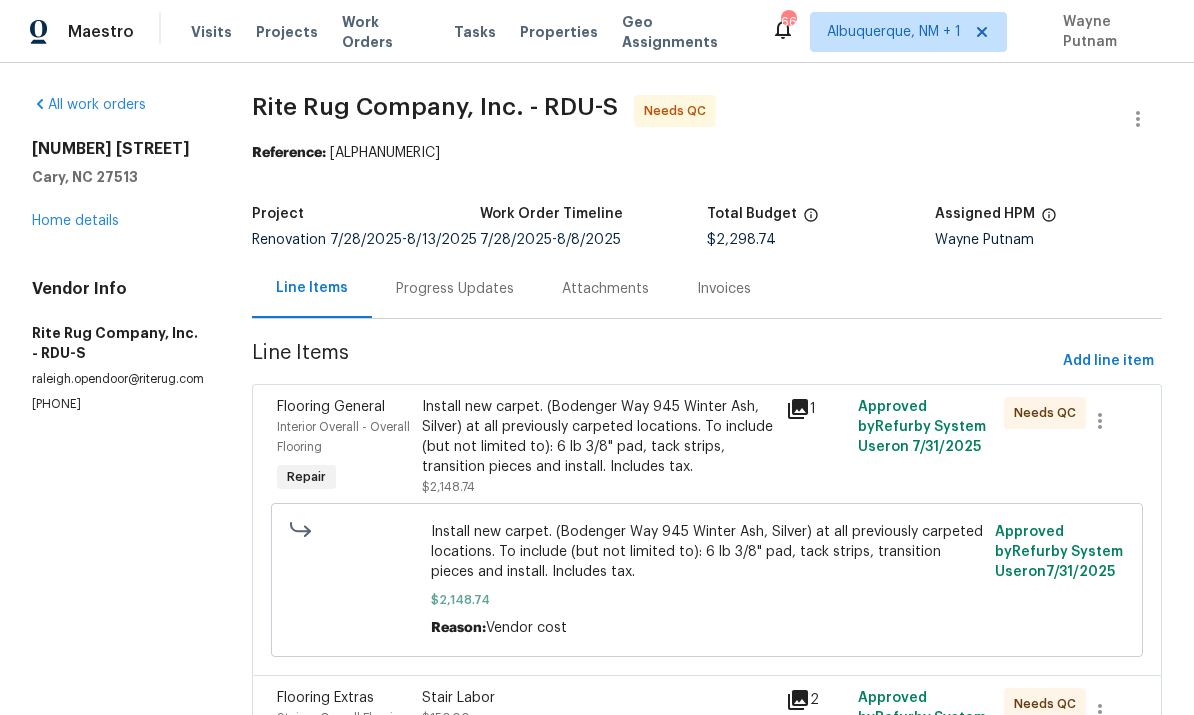 click on "Install new carpet. (Bodenger Way 945 Winter Ash, Silver) at all previously carpeted locations. To include (but not limited to): 6 lb 3/8" pad, tack strips, transition pieces and install. Includes tax." at bounding box center (597, 437) 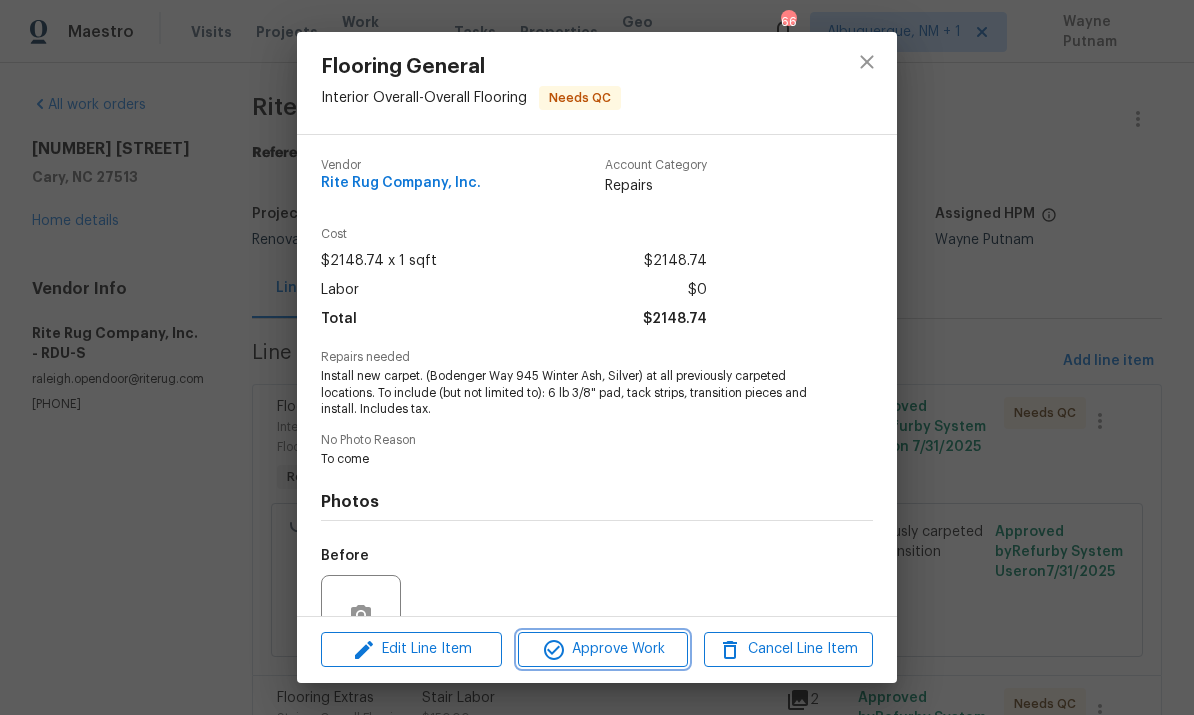 click on "Approve Work" at bounding box center [602, 649] 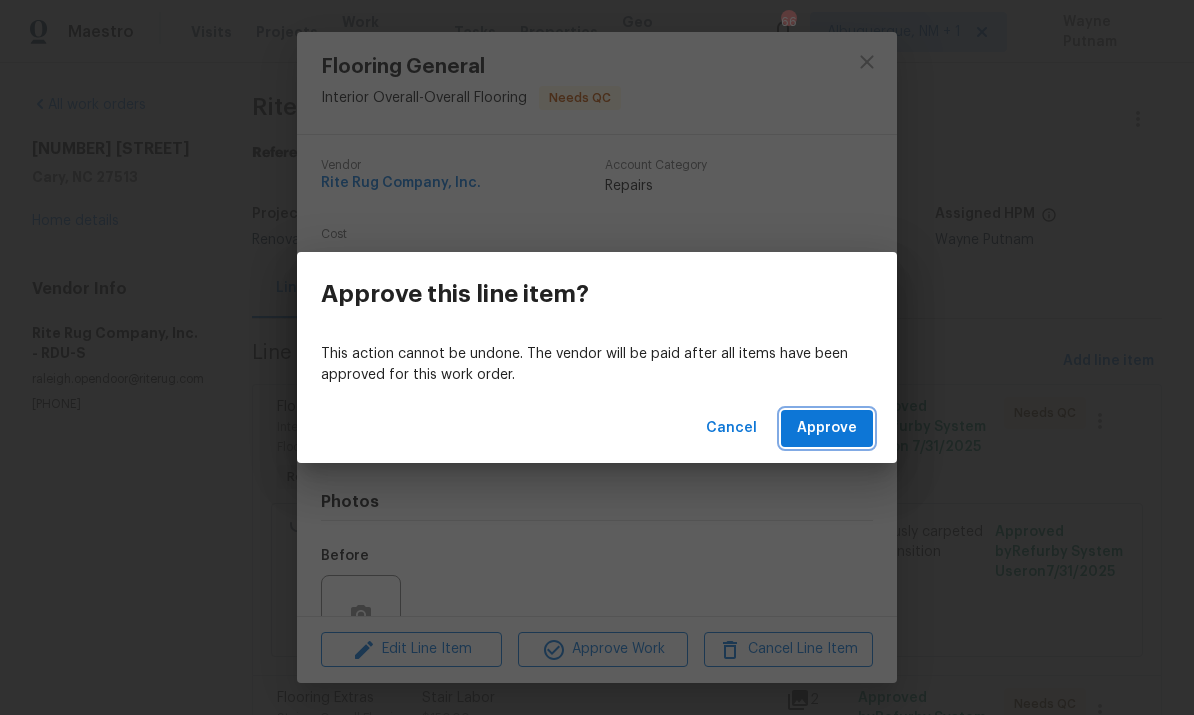 click on "Approve" at bounding box center (827, 428) 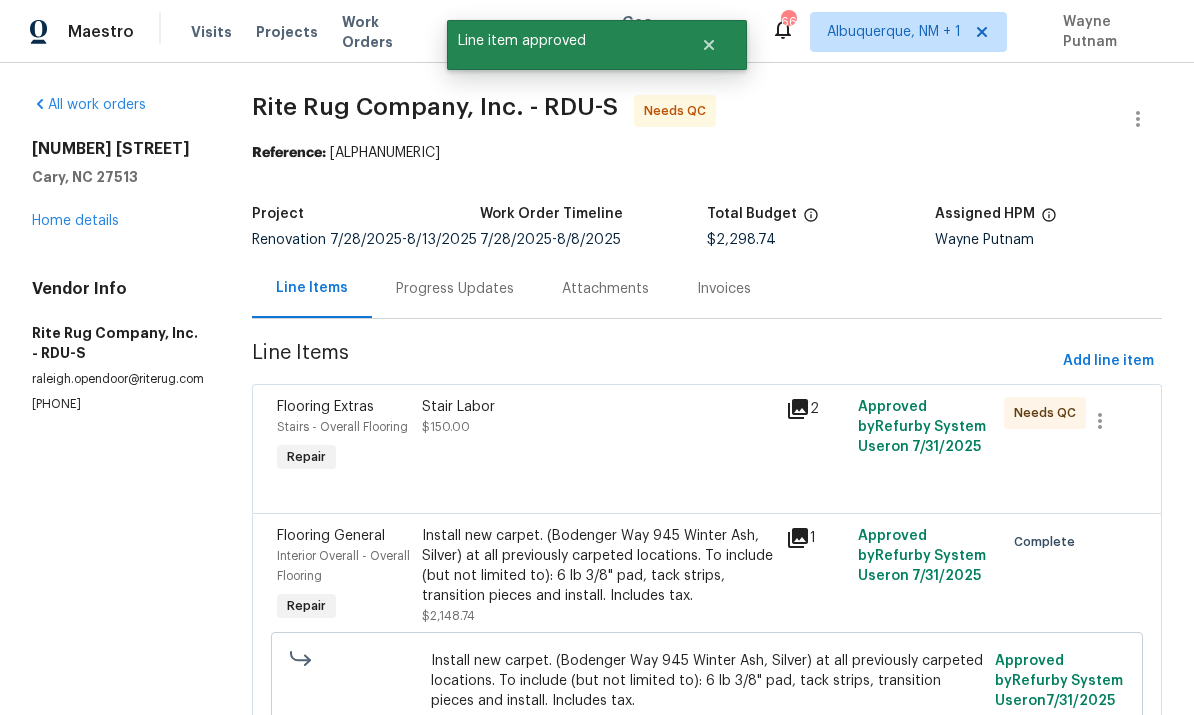 click on "Stair Labor" at bounding box center [597, 407] 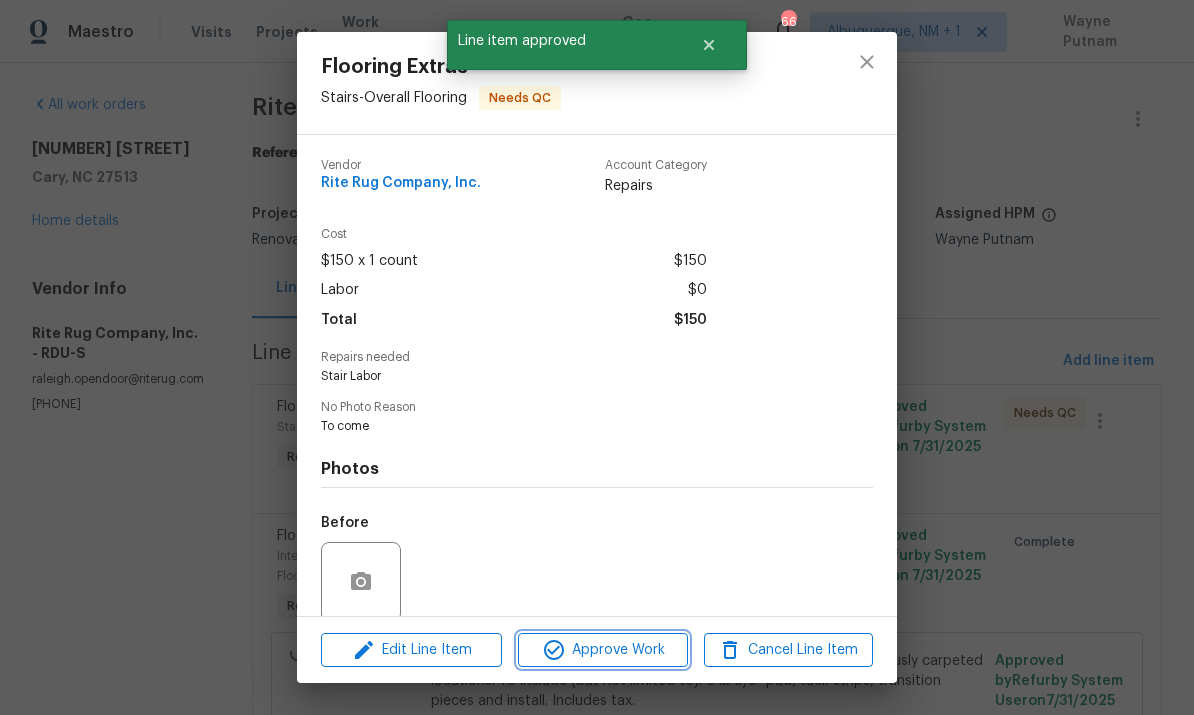 click on "Approve Work" at bounding box center [602, 650] 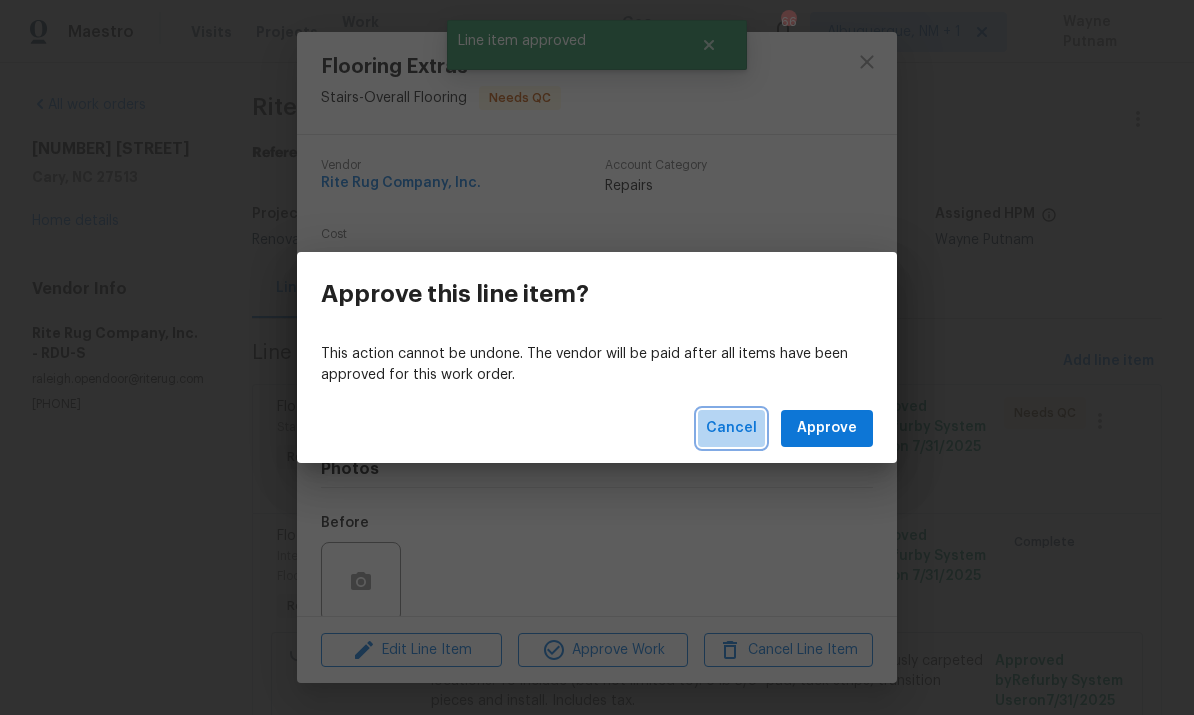 click on "Cancel" at bounding box center (731, 428) 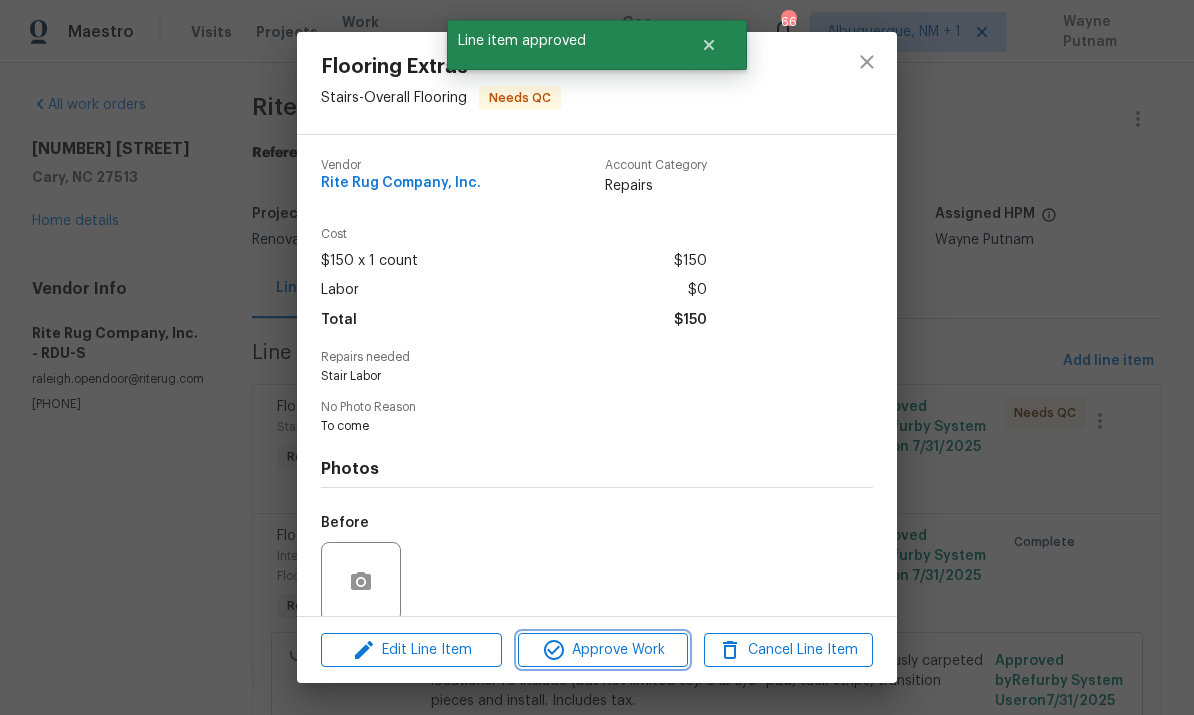 click on "Approve Work" at bounding box center (602, 650) 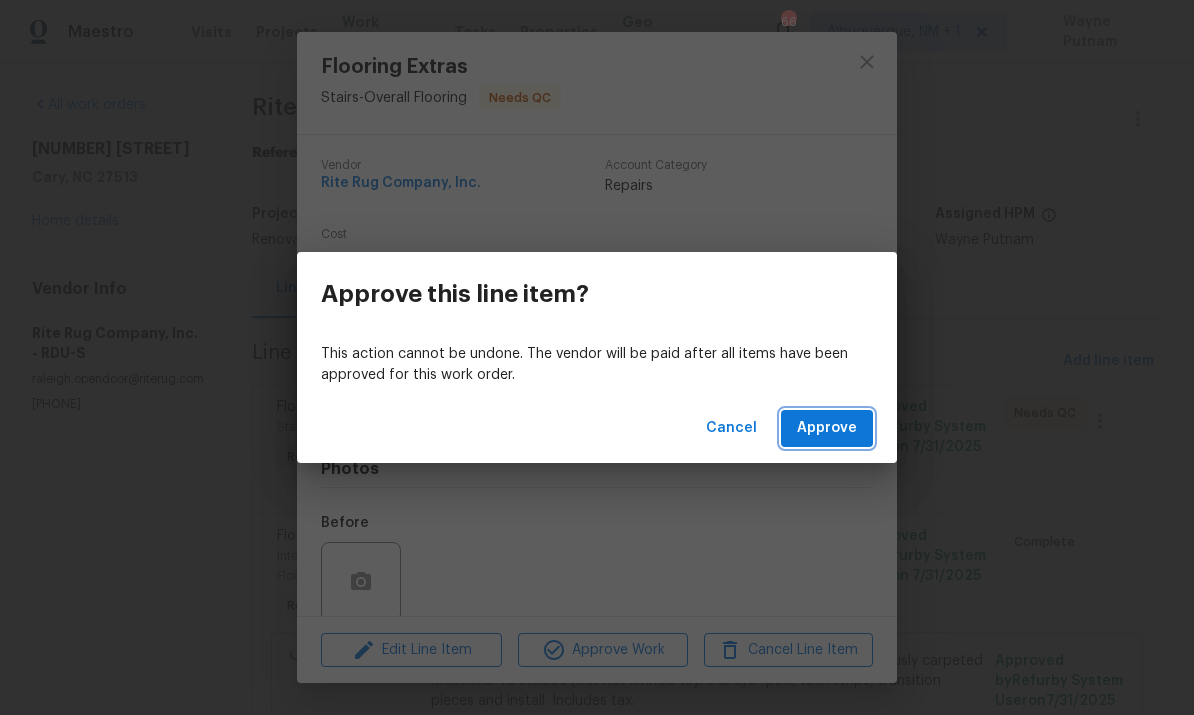 click on "Approve" at bounding box center (827, 428) 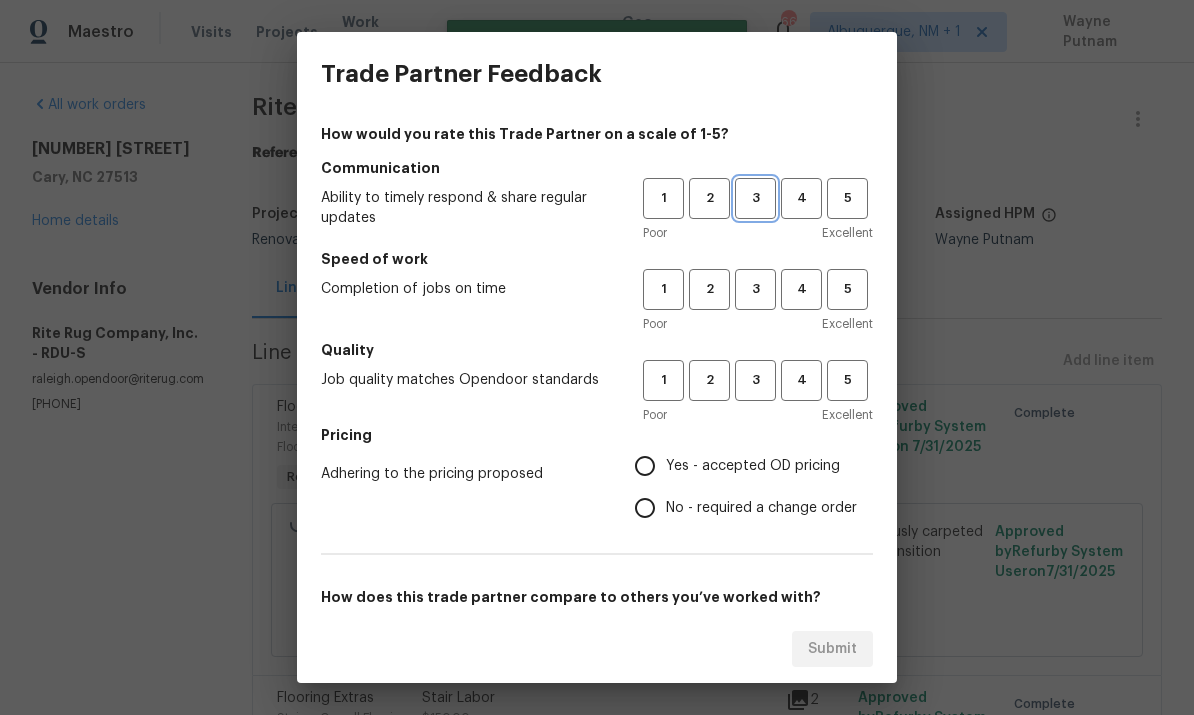click on "3" at bounding box center [755, 198] 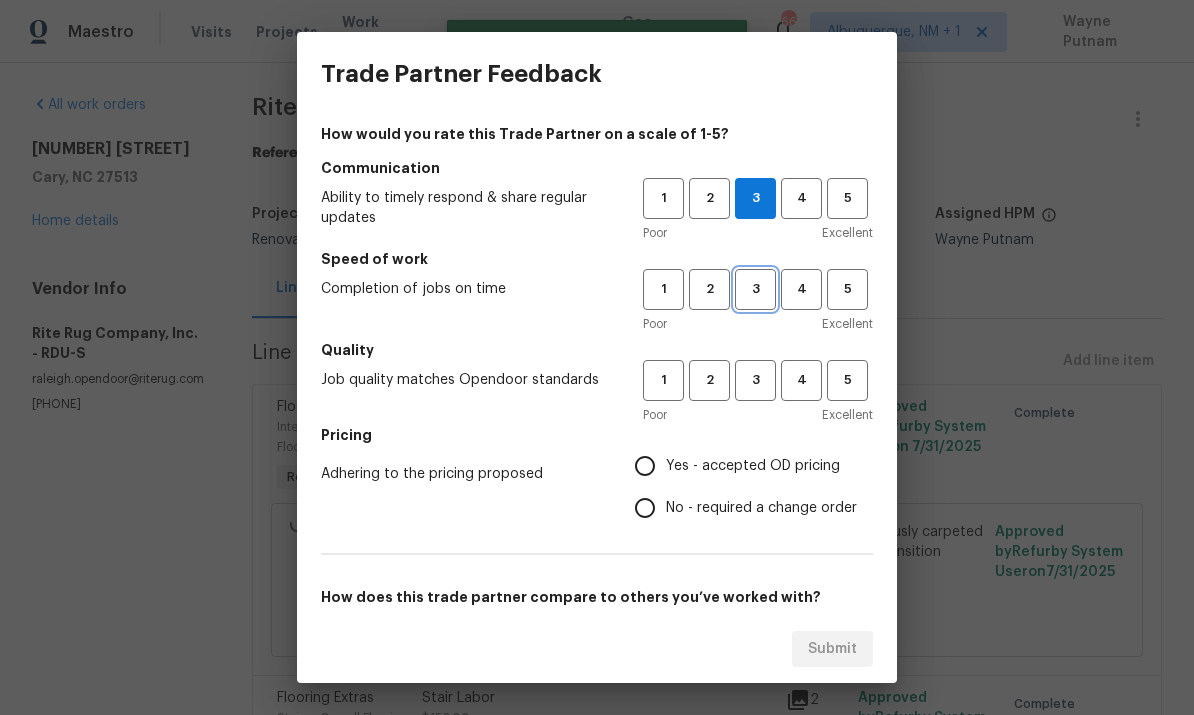 click on "3" at bounding box center (755, 289) 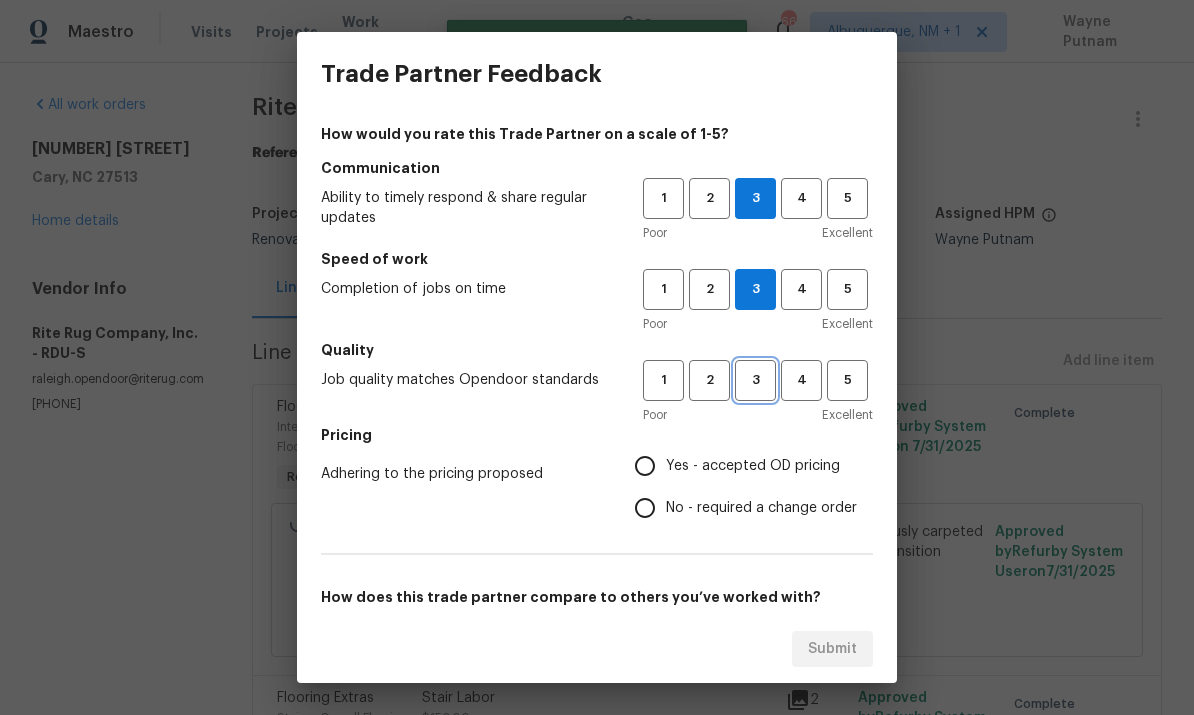 click on "3" at bounding box center [755, 380] 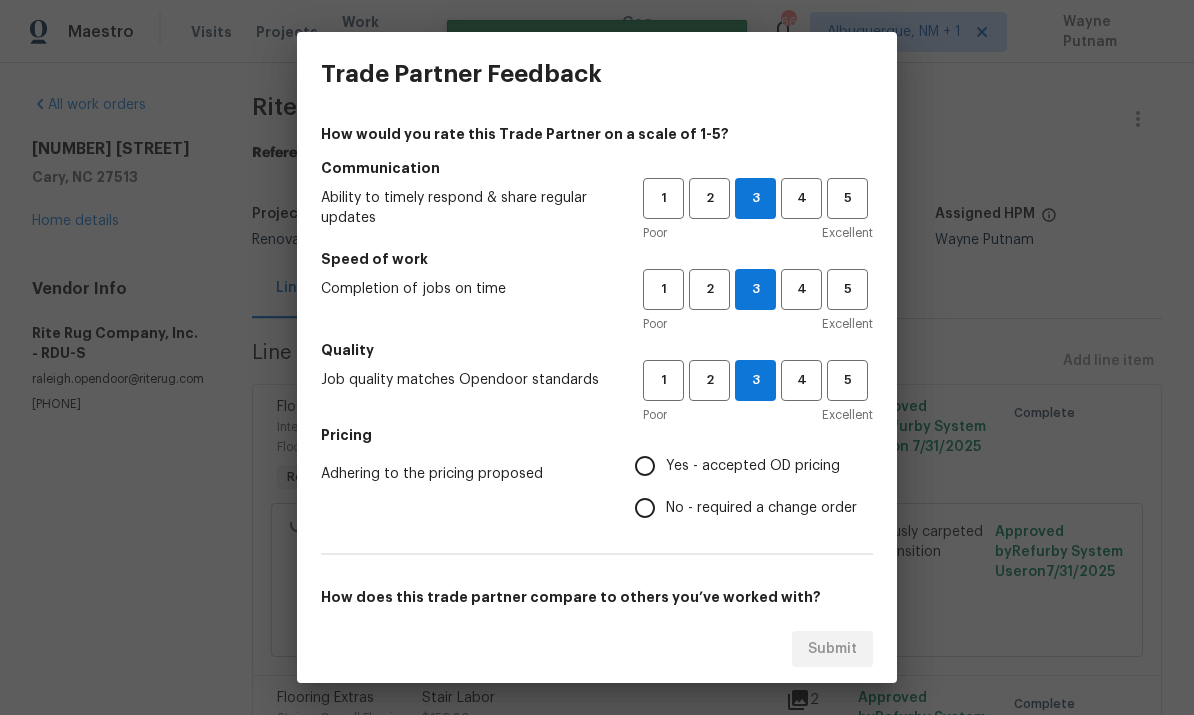 click on "Yes - accepted OD pricing" at bounding box center (645, 466) 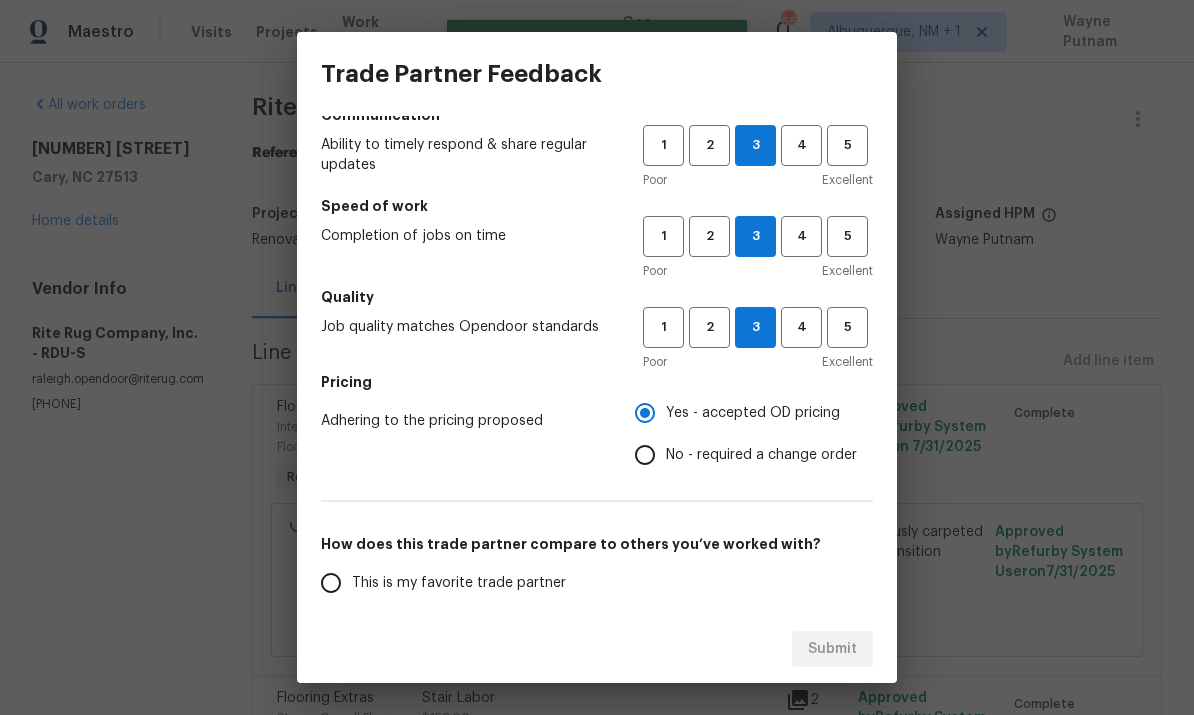 scroll, scrollTop: 153, scrollLeft: 0, axis: vertical 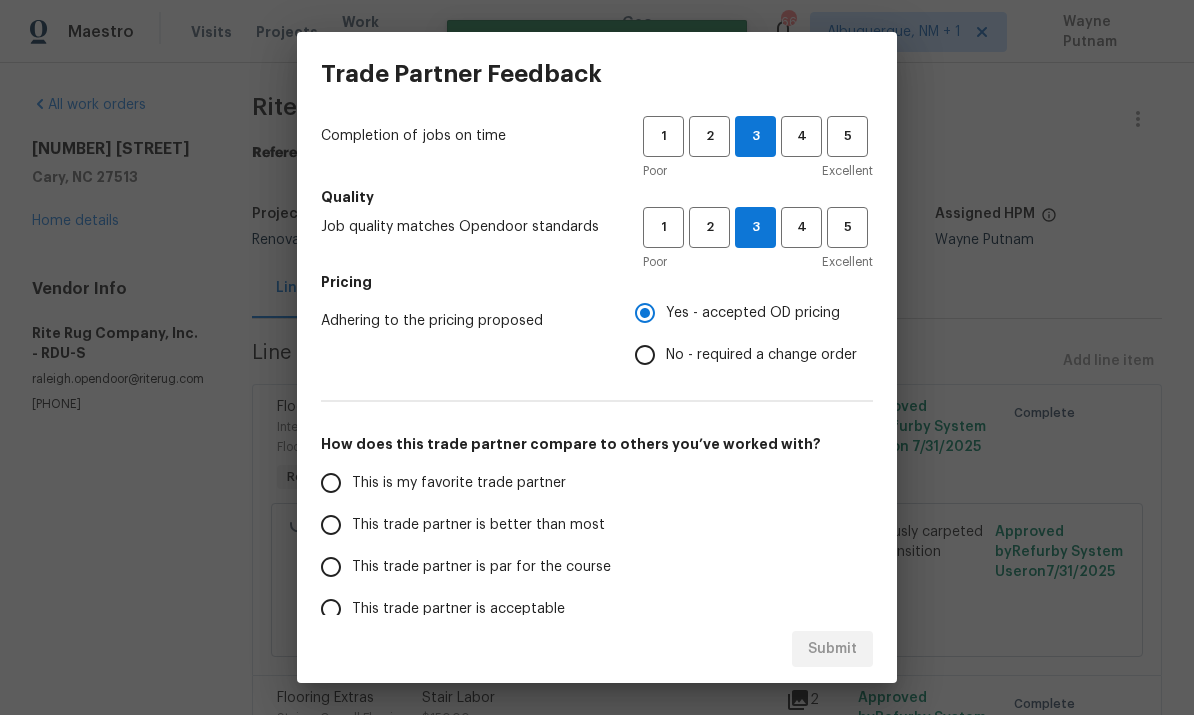 click on "This trade partner is better than most" at bounding box center (331, 525) 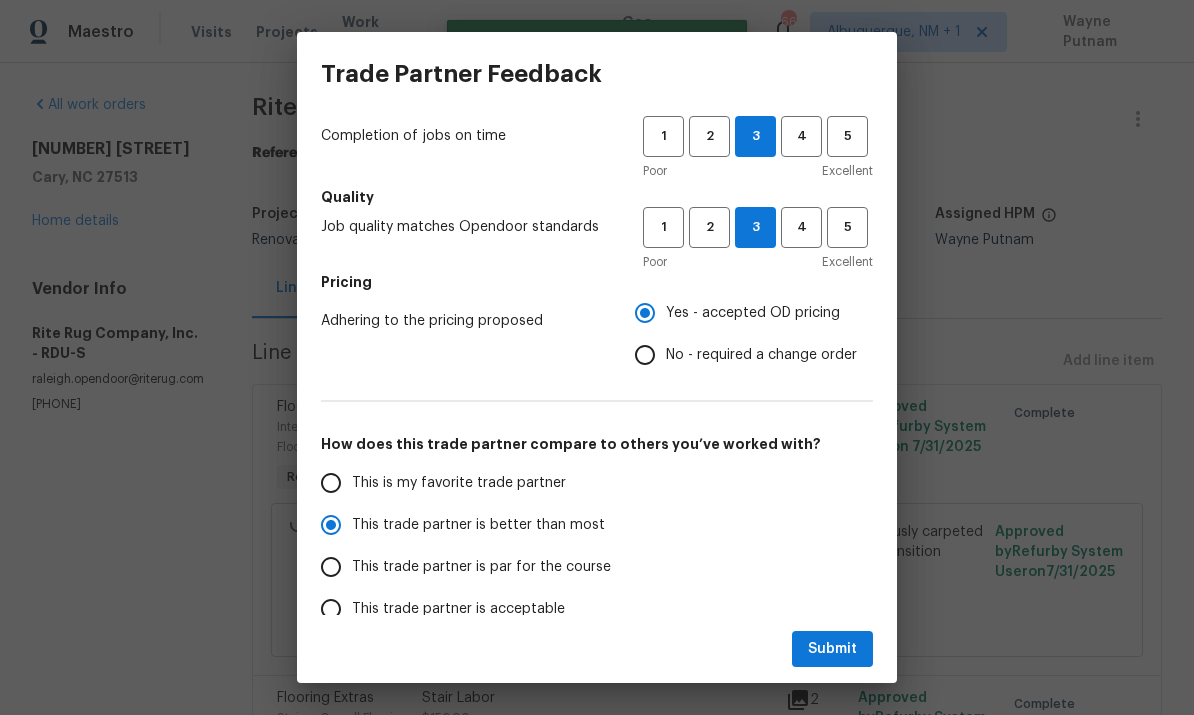 click on "This trade partner is par for the course" at bounding box center [331, 567] 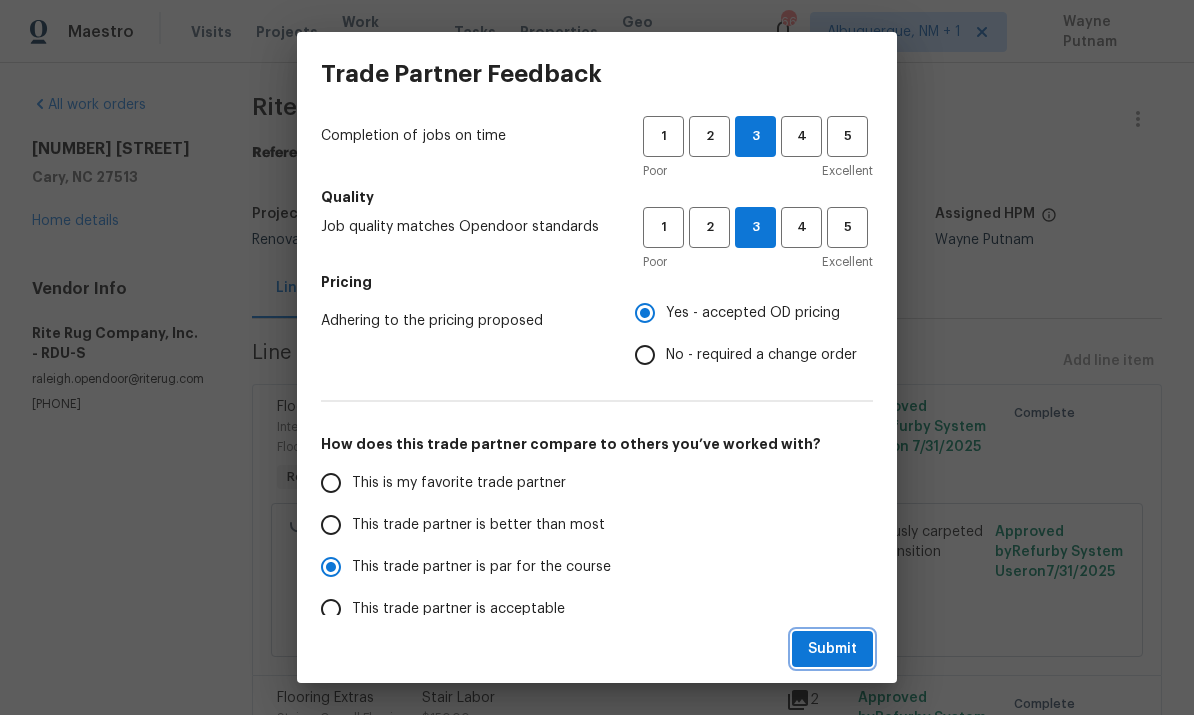 click on "Submit" at bounding box center [832, 649] 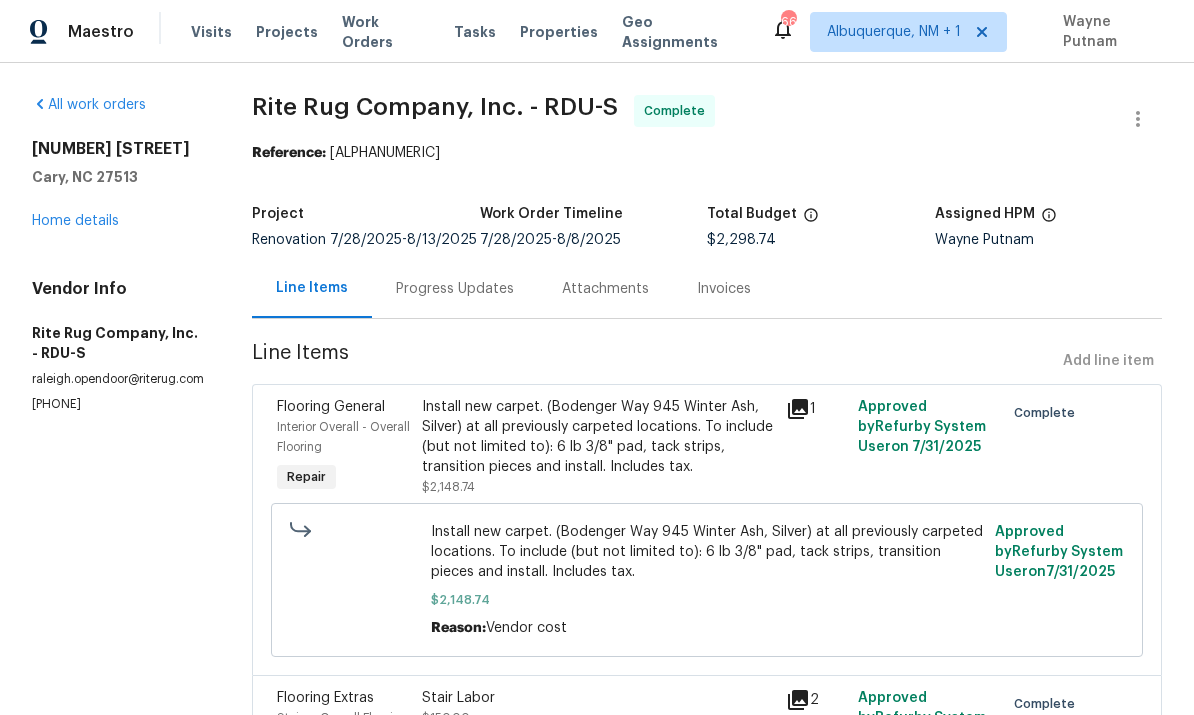 radio on "false" 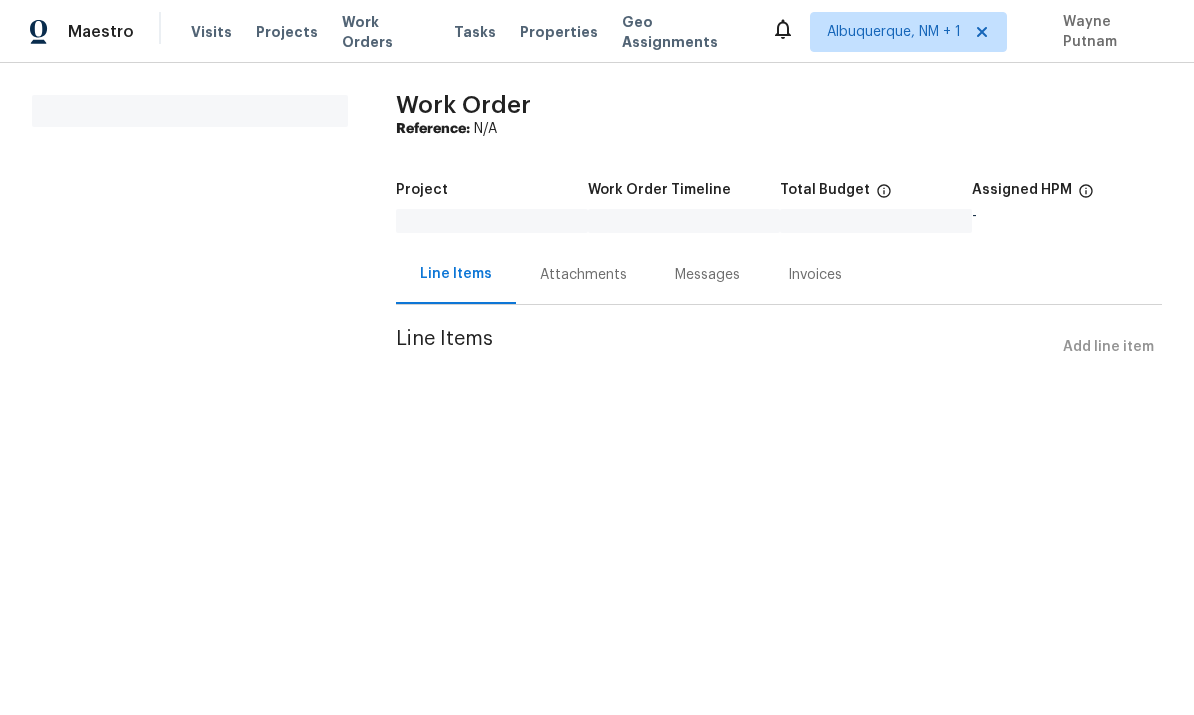 scroll, scrollTop: 0, scrollLeft: 0, axis: both 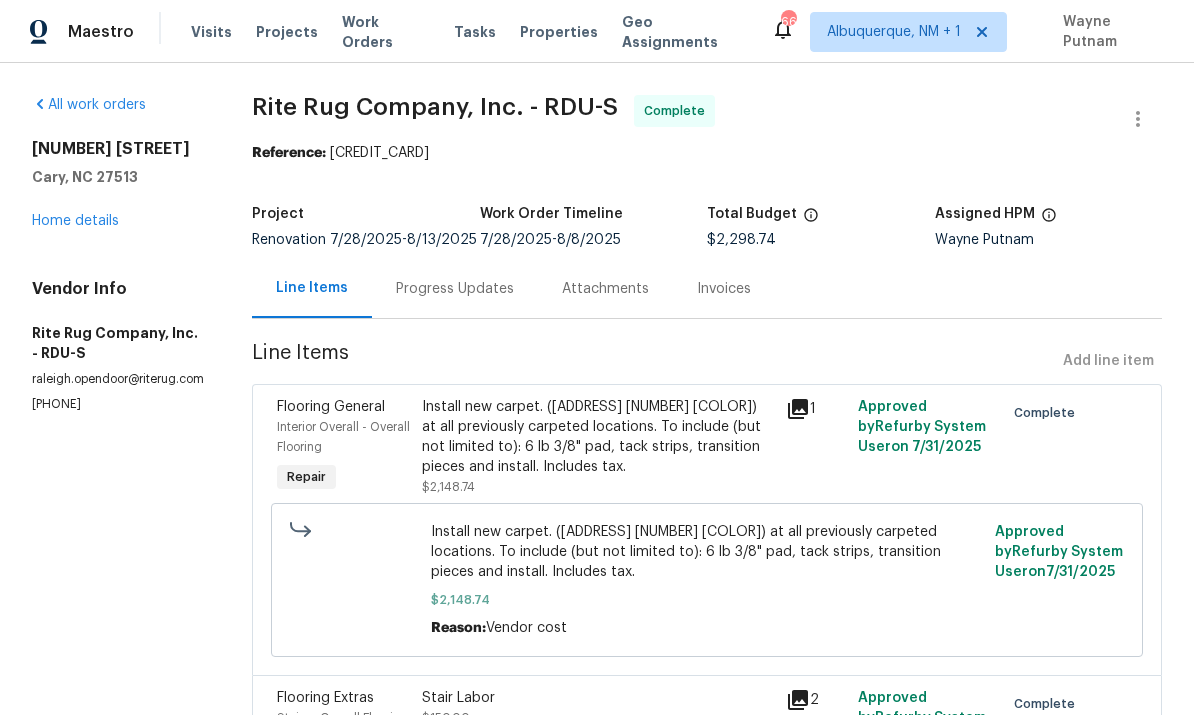 click on "Home details" at bounding box center [75, 221] 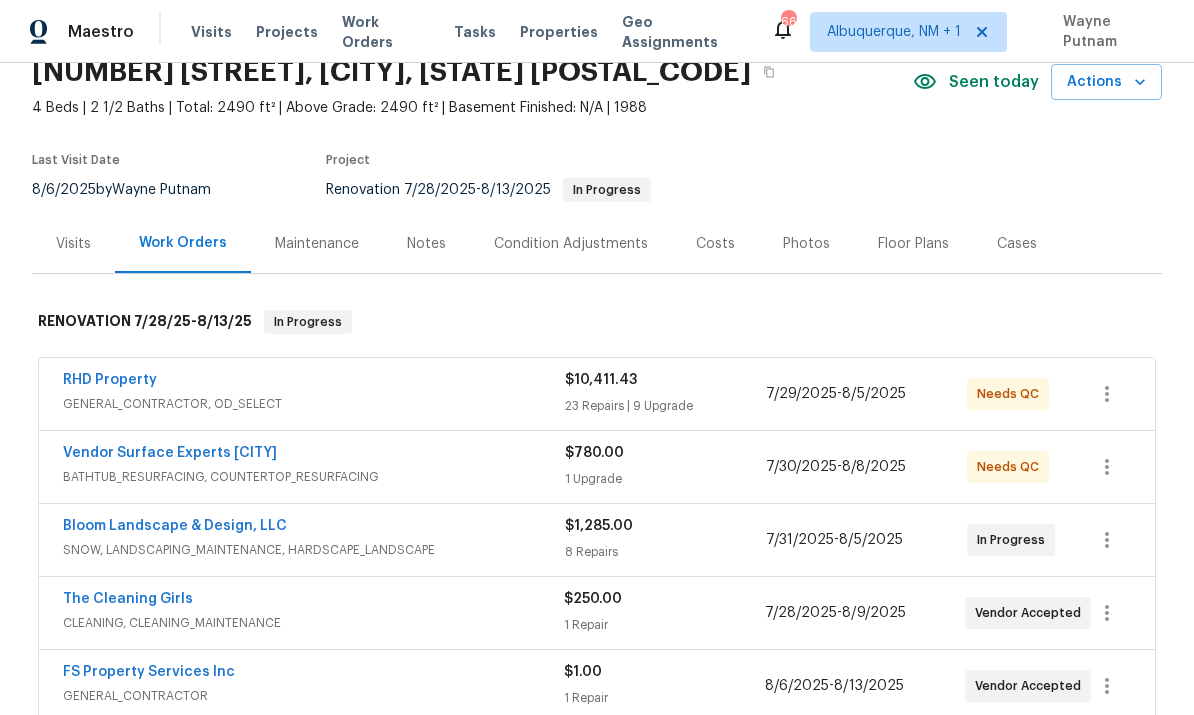 scroll, scrollTop: 91, scrollLeft: 0, axis: vertical 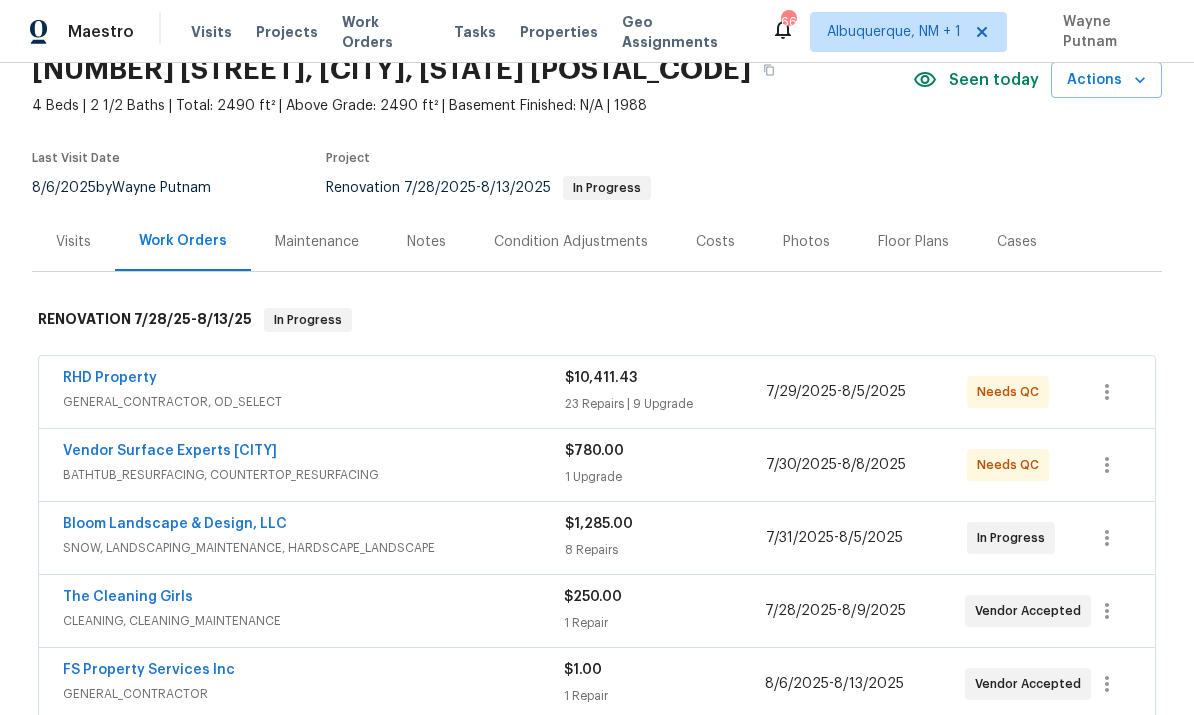 click on "Surface Experts Cary" at bounding box center (170, 451) 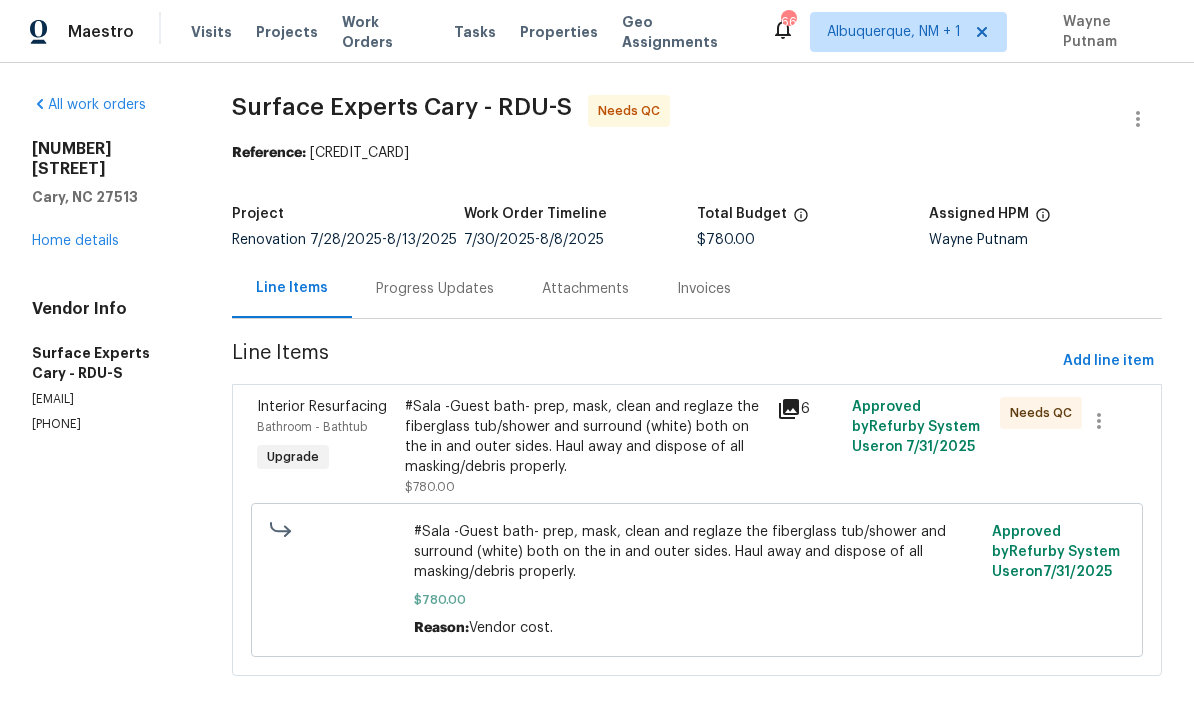click on "#Sala -Guest bath- prep, mask, clean and reglaze the fiberglass tub/shower and surround (white) both on the in and outer sides. Haul away and dispose of all masking/debris properly." at bounding box center [585, 437] 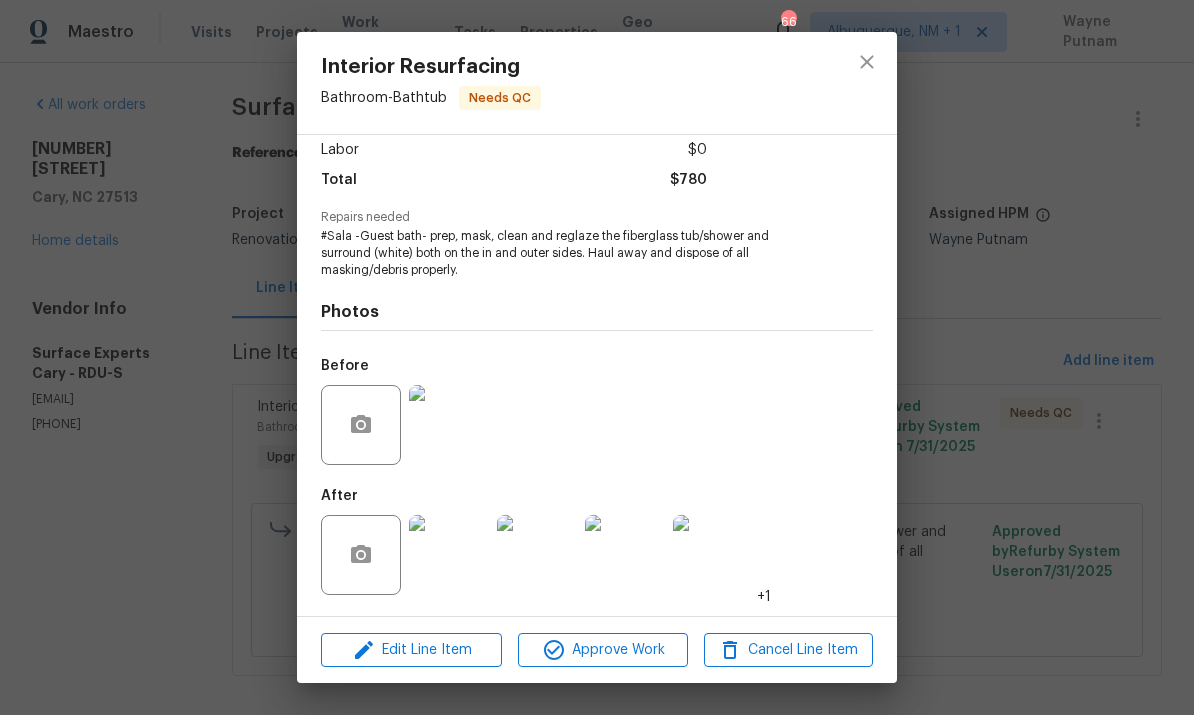 scroll, scrollTop: 143, scrollLeft: 0, axis: vertical 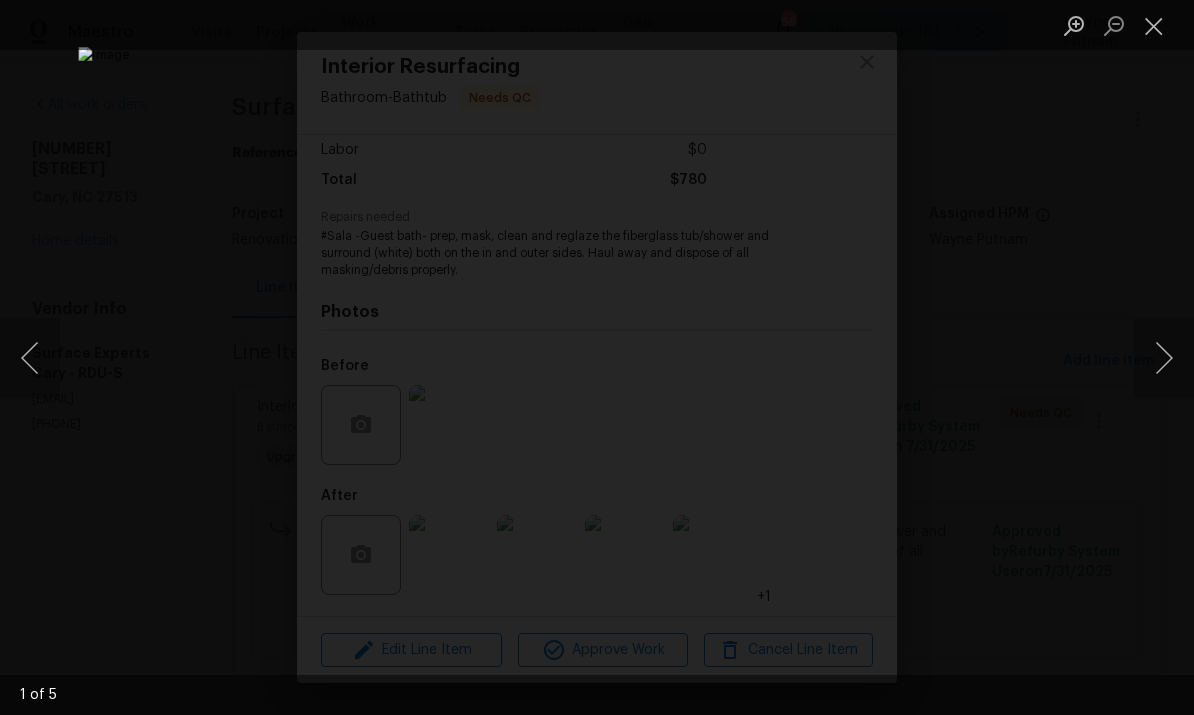click at bounding box center (1164, 358) 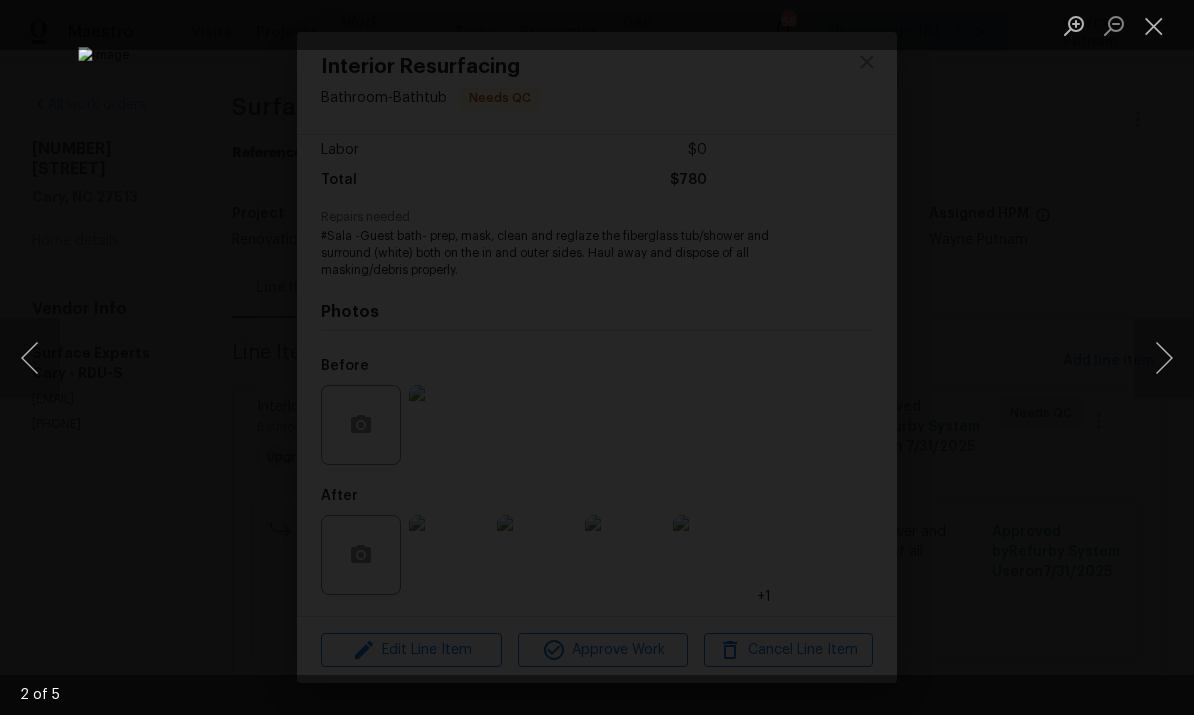 click at bounding box center (1164, 358) 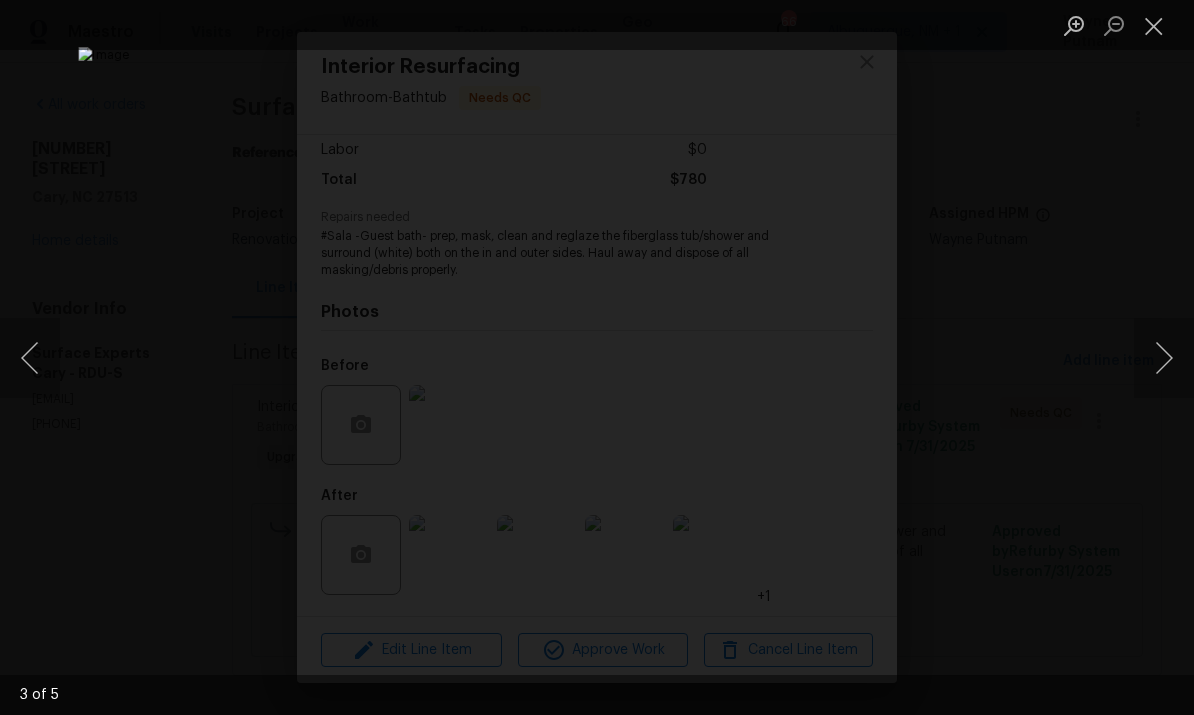 click at bounding box center [1164, 358] 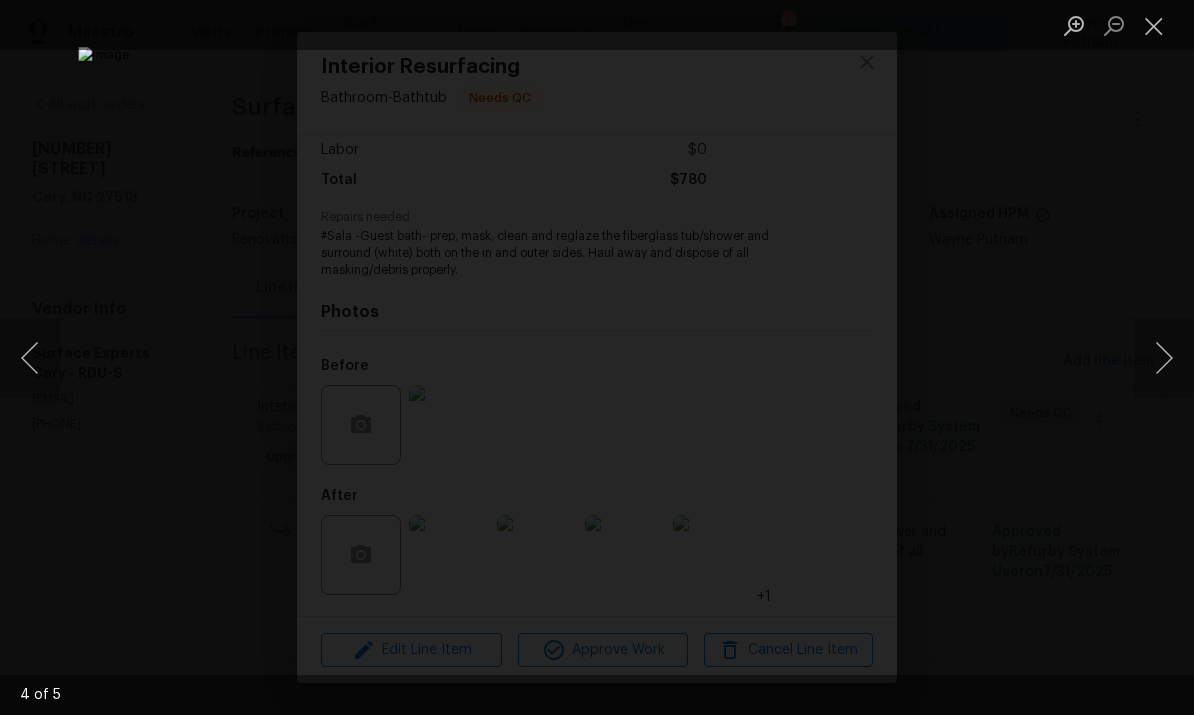 click at bounding box center [597, 357] 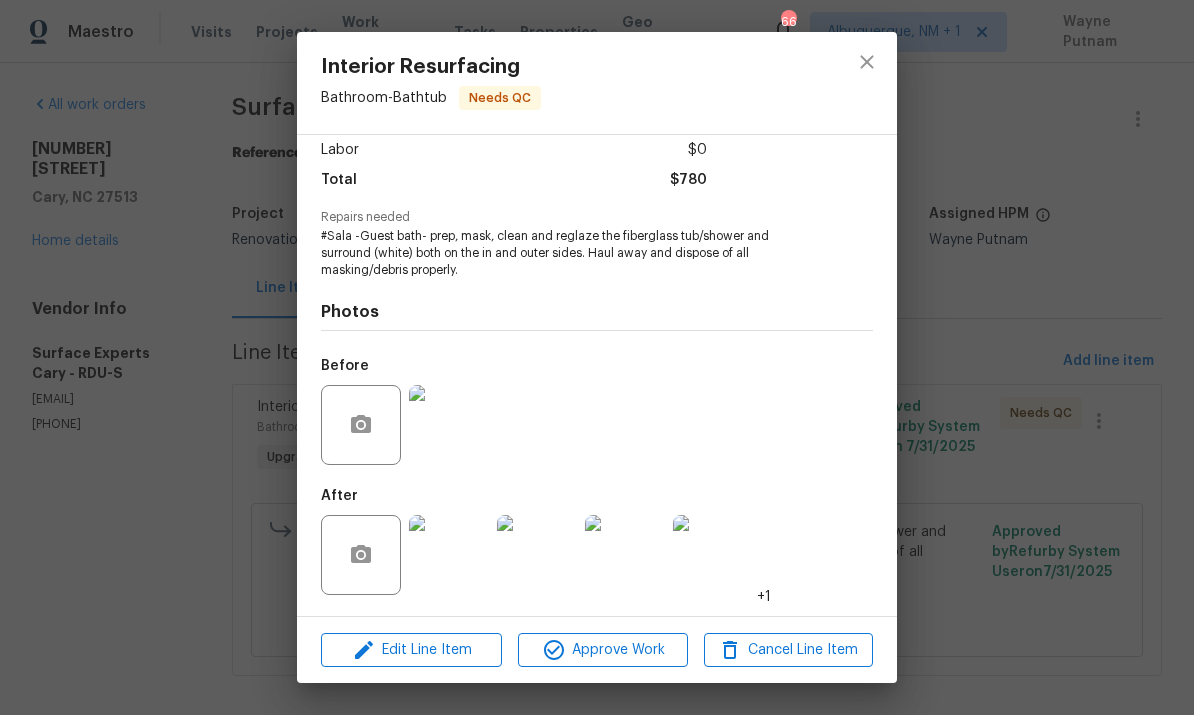 click on "Interior Resurfacing Bathroom  -  Bathtub Needs QC Vendor Surface Experts Cary Account Category Renovations Cost $780 x 1 count $780 Labor $0 Total $780 Repairs needed #Sala -Guest bath- prep, mask, clean and reglaze the fiberglass tub/shower and surround (white) both on the in and outer sides. Haul away and dispose of all masking/debris properly. Photos Before After  +1  Edit Line Item  Approve Work  Cancel Line Item" at bounding box center [597, 357] 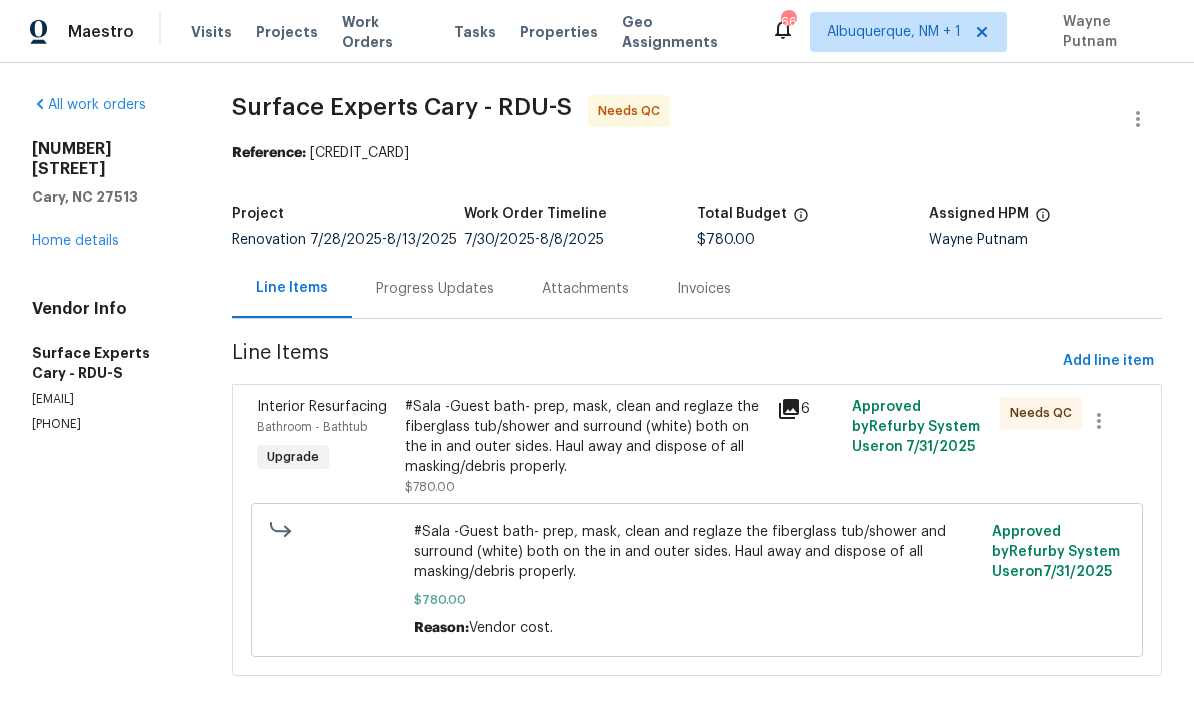 click on "Home details" at bounding box center [75, 241] 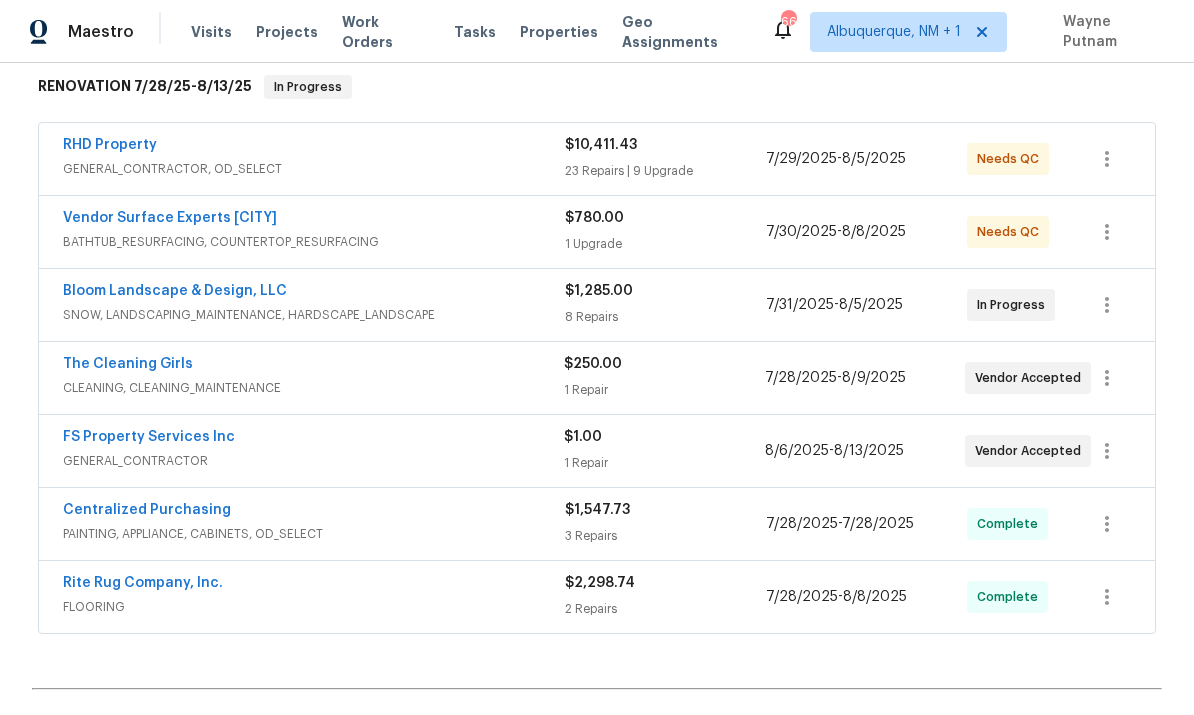 scroll, scrollTop: 323, scrollLeft: 0, axis: vertical 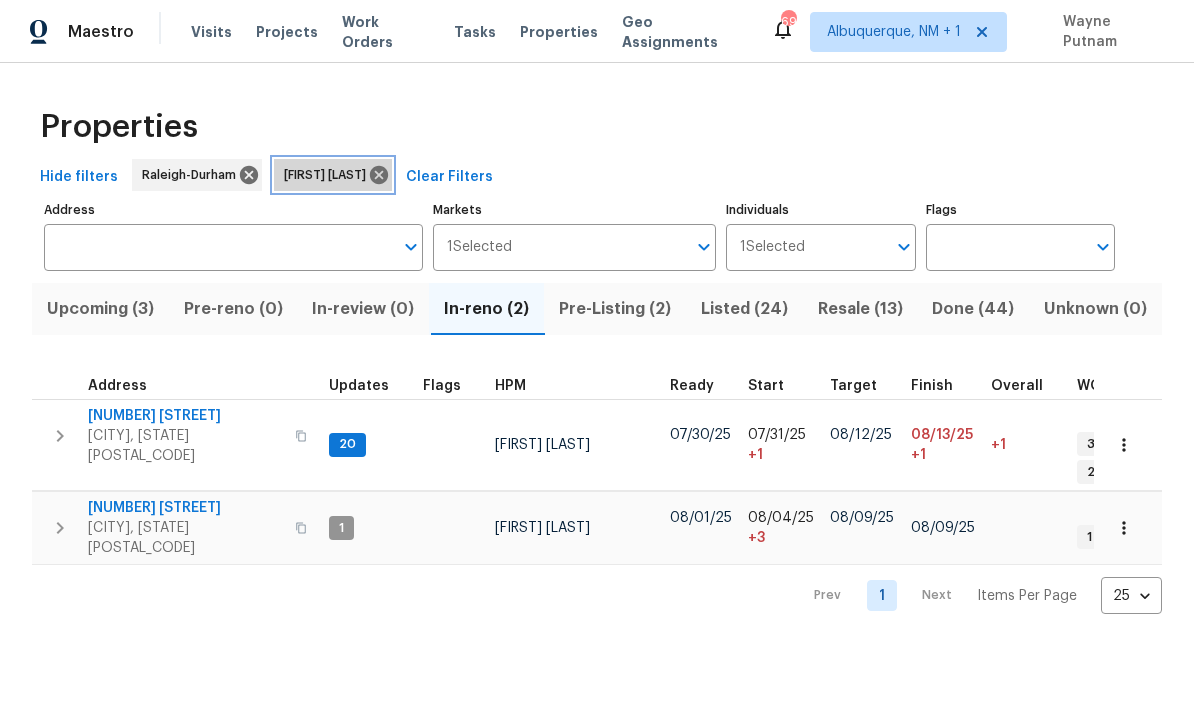 click on "[FIRST] [LAST]" at bounding box center [329, 175] 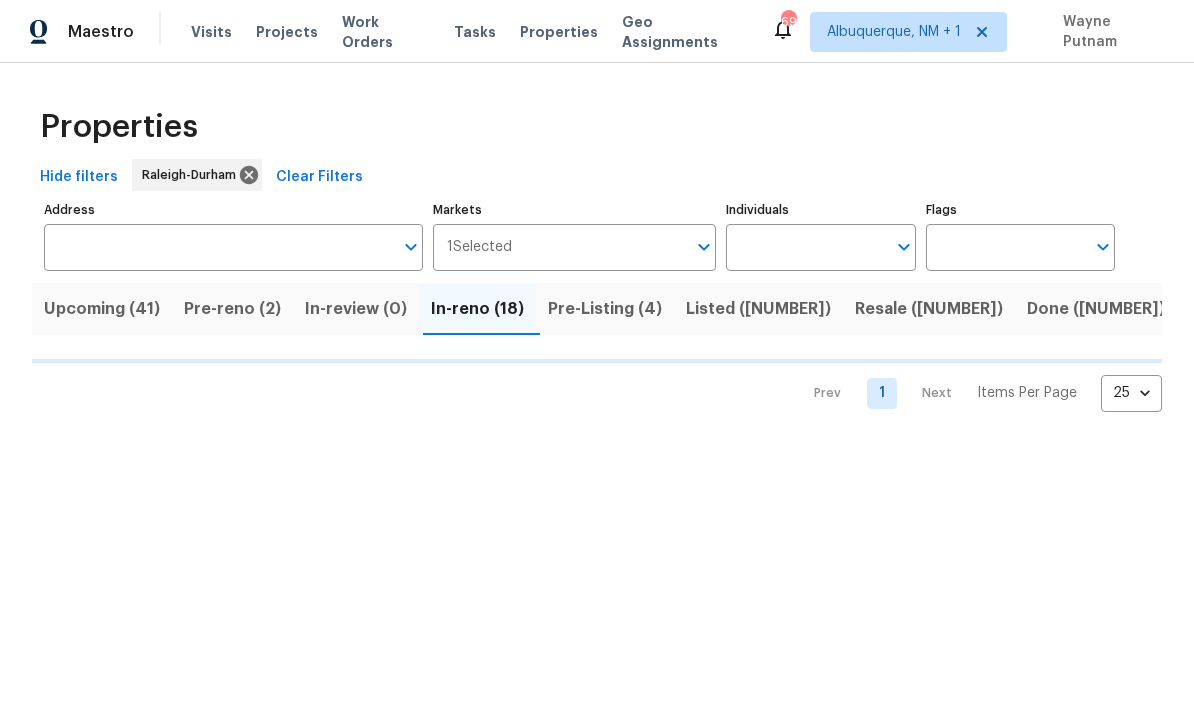 click 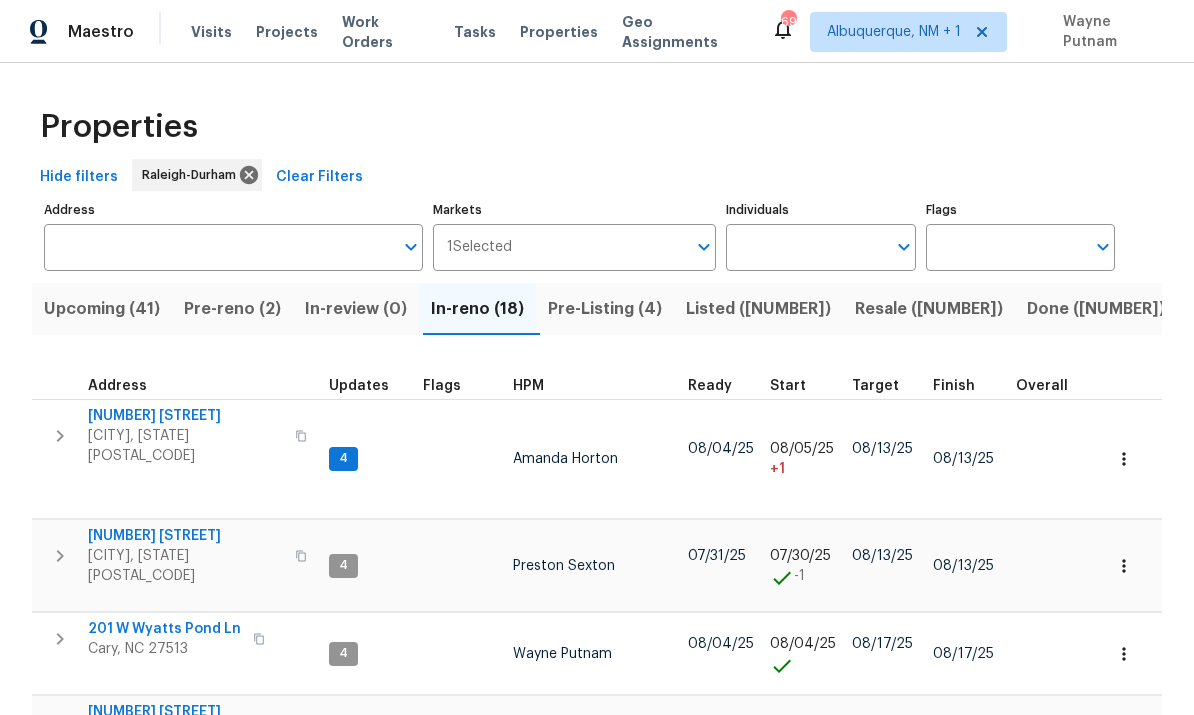 click on "Individuals" at bounding box center [805, 247] 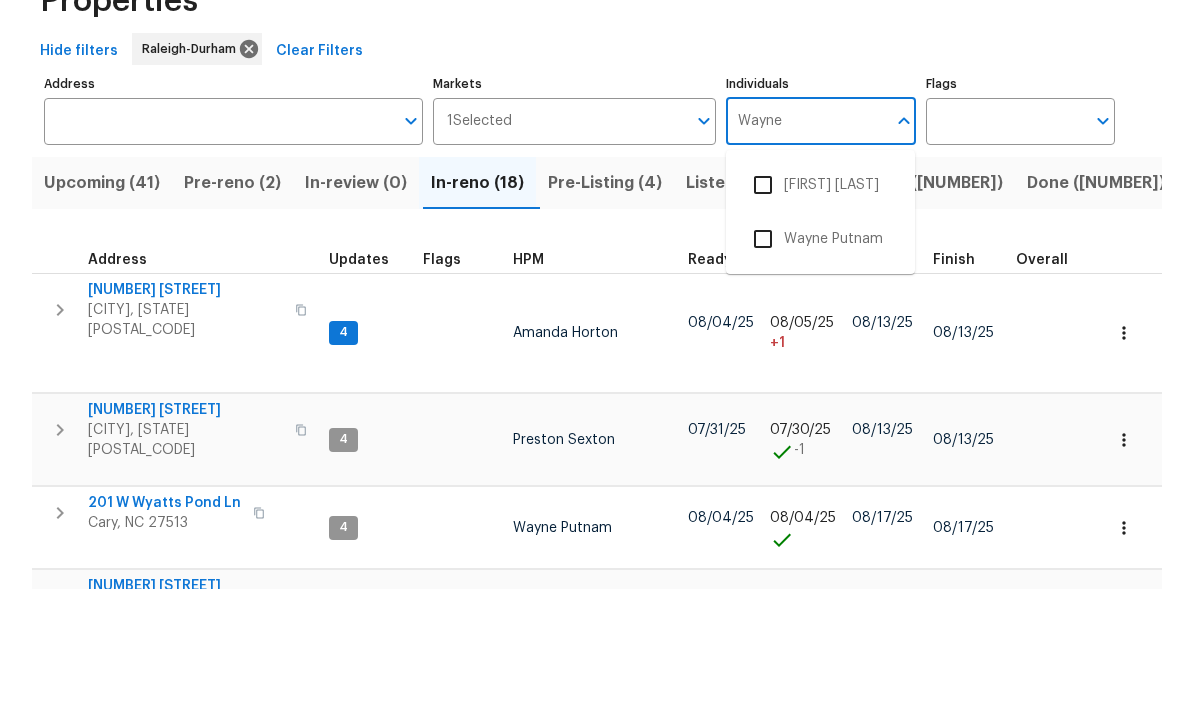 type on "Wayne" 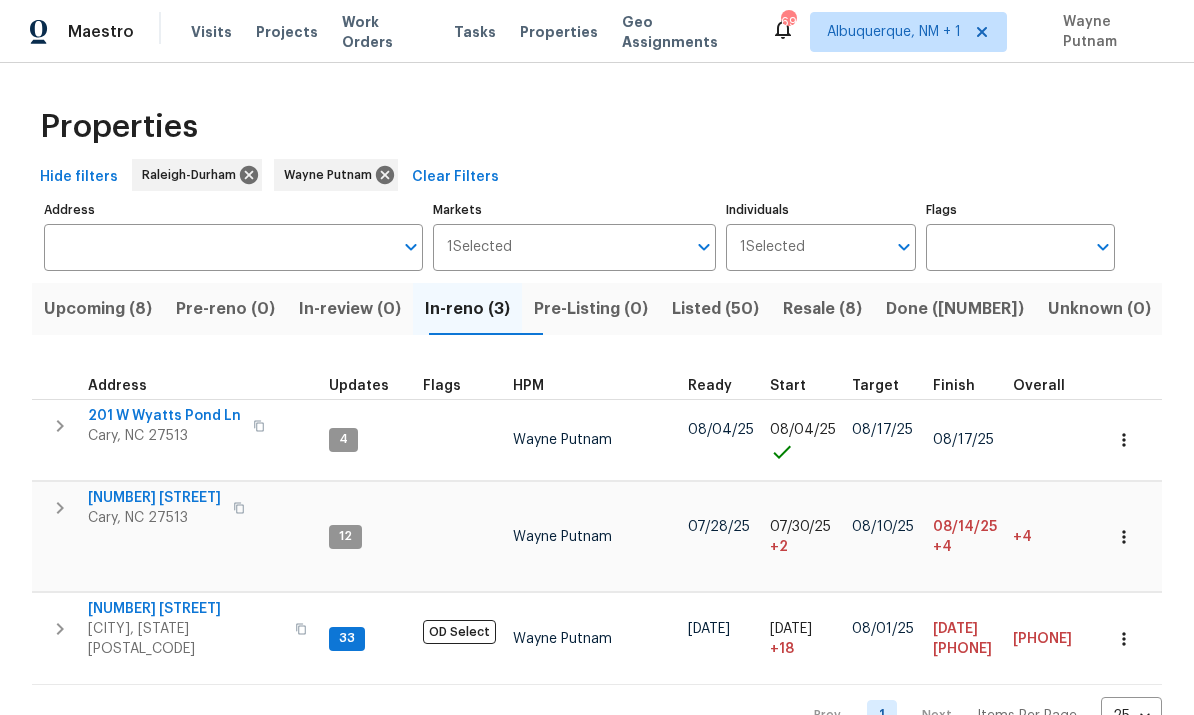 click on "Upcoming (8)" at bounding box center (98, 309) 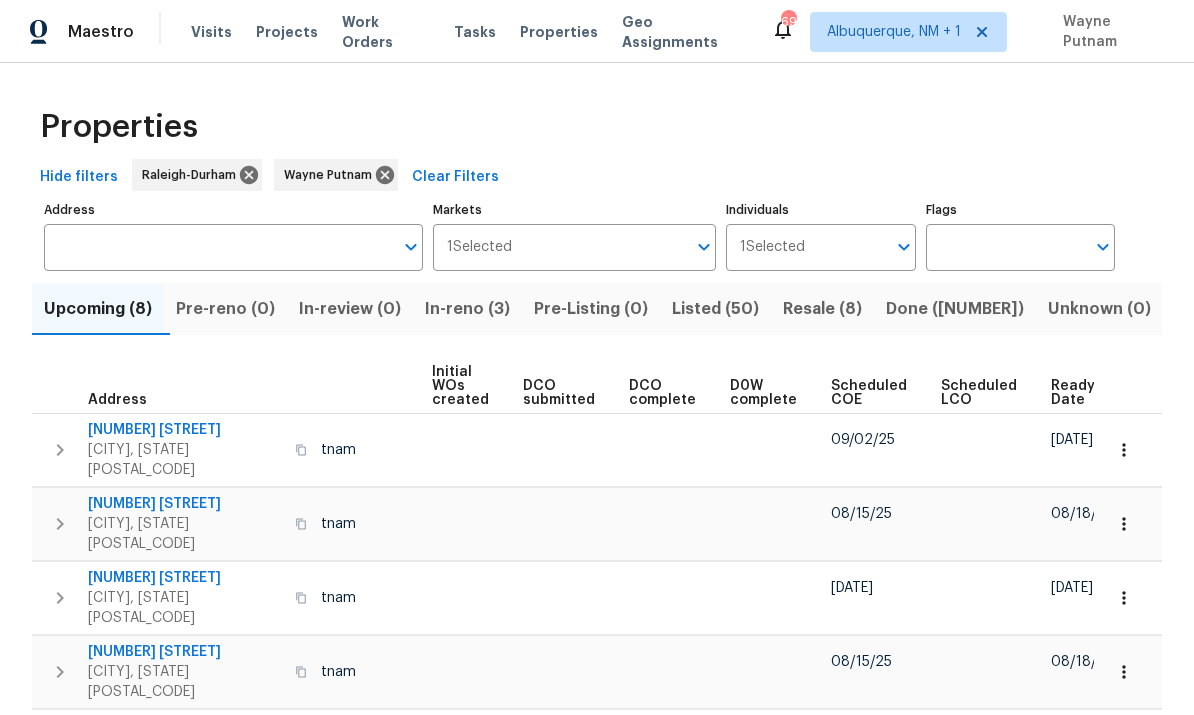 scroll, scrollTop: 0, scrollLeft: 143, axis: horizontal 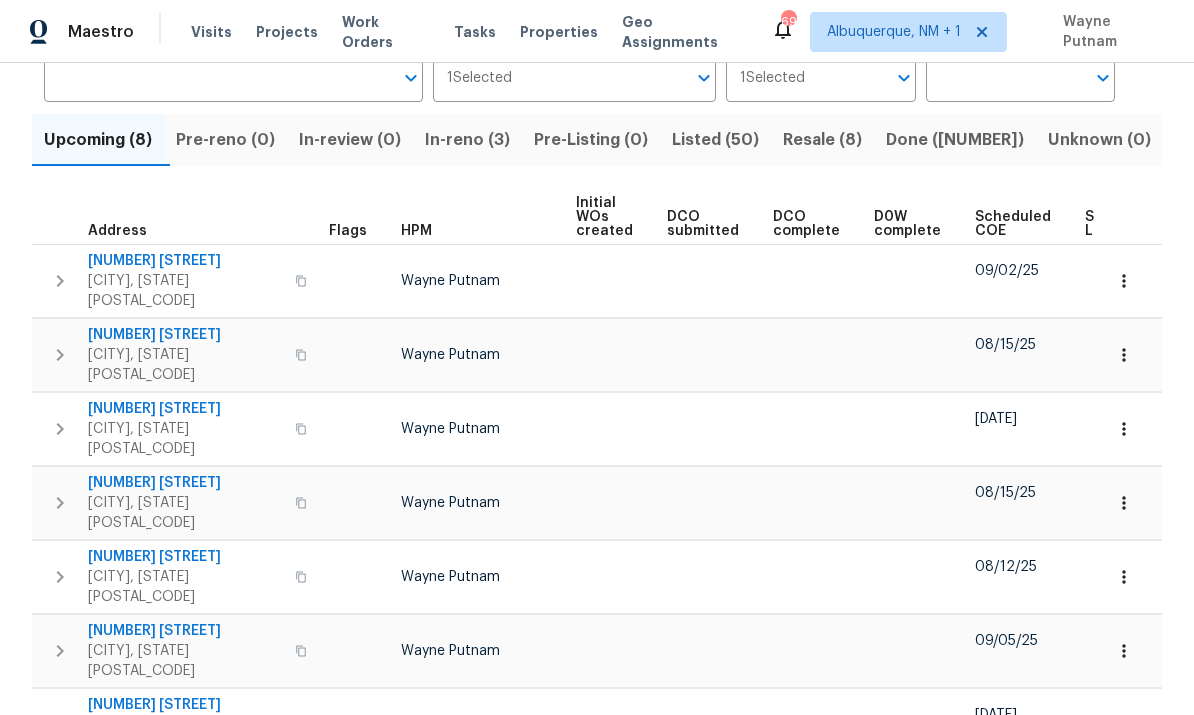click on "[NUMBER] [STREET]" at bounding box center (185, 557) 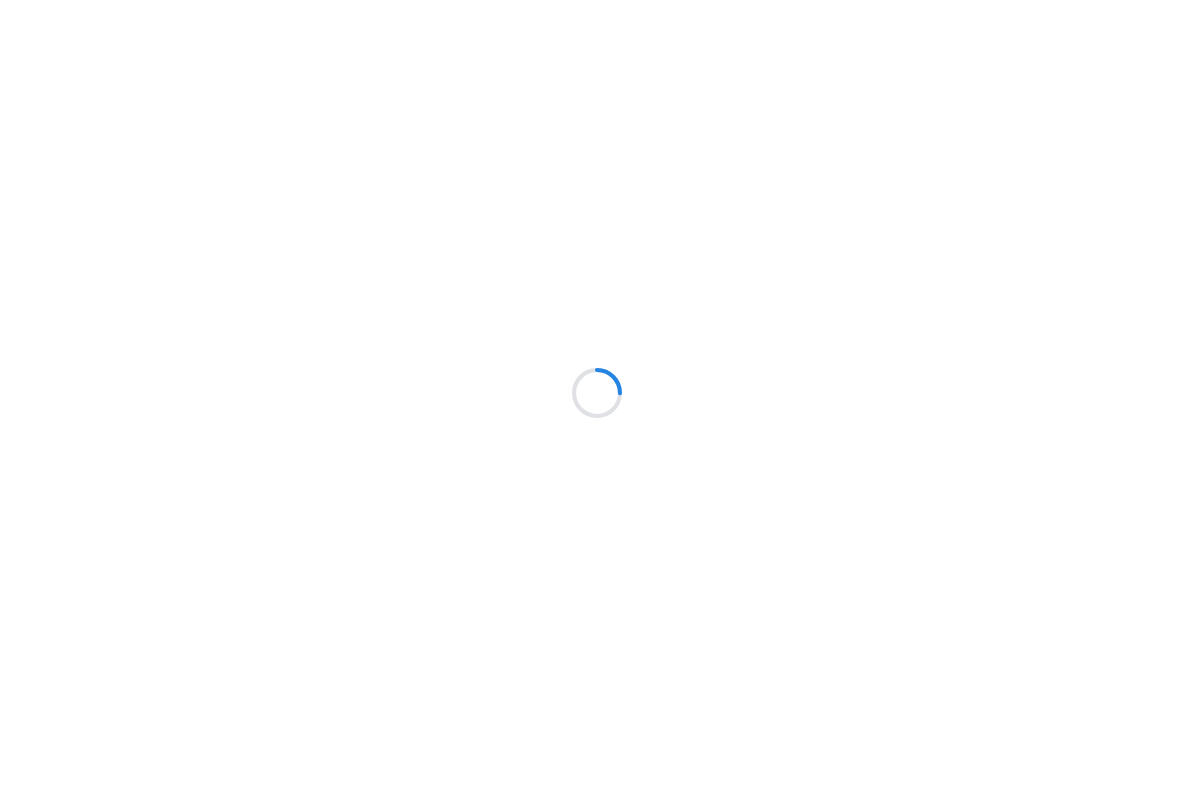 scroll, scrollTop: 0, scrollLeft: 0, axis: both 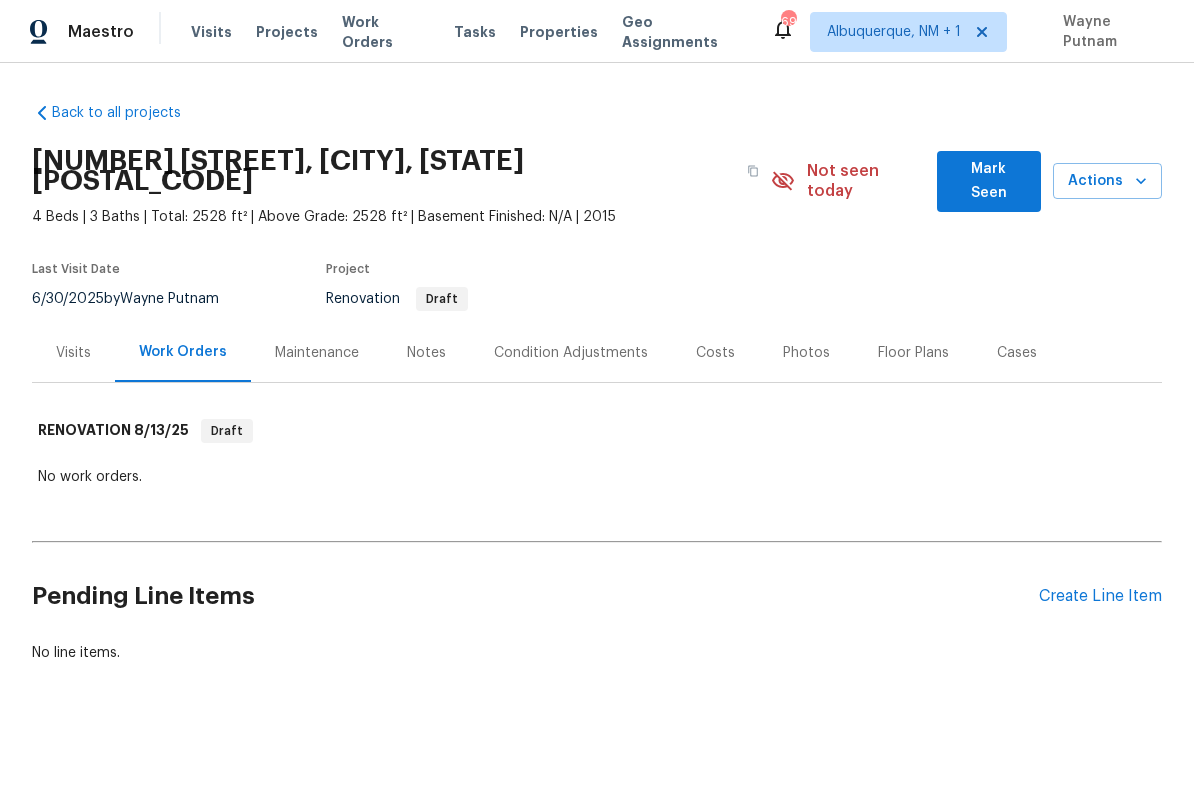 click on "Costs" at bounding box center (715, 353) 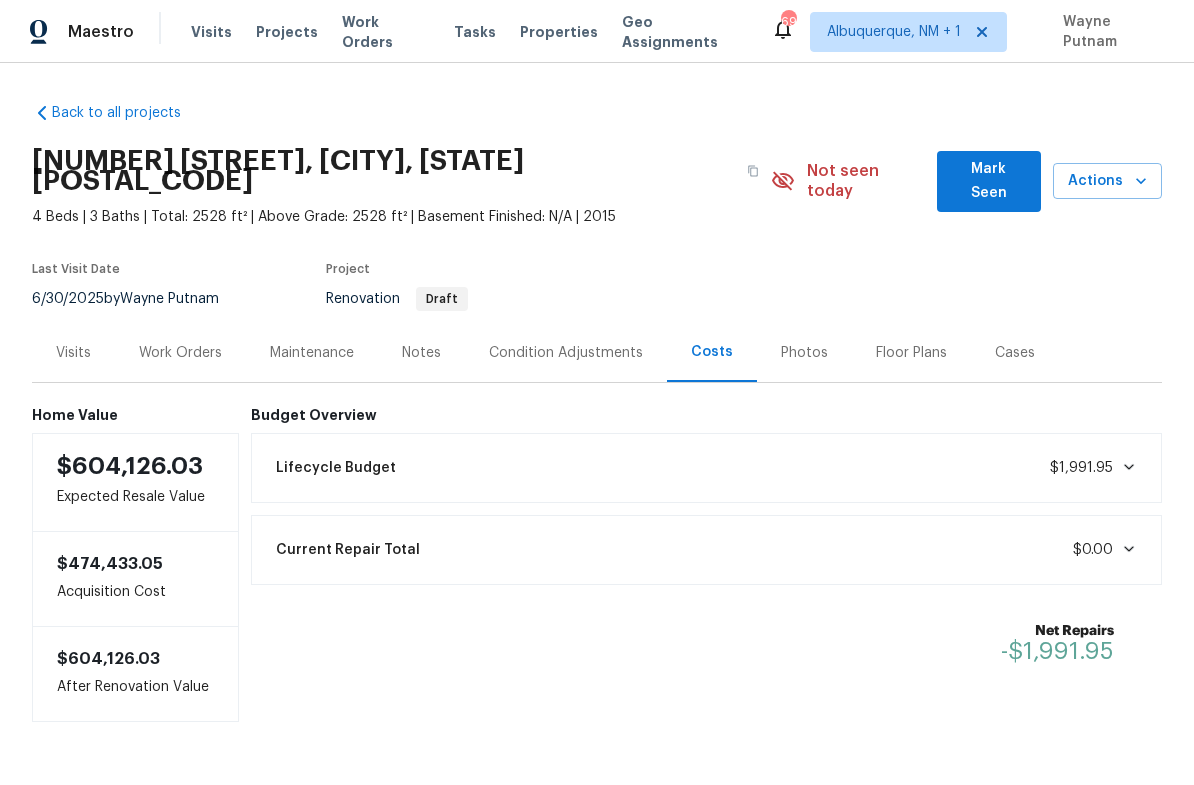 click on "Notes" at bounding box center (421, 353) 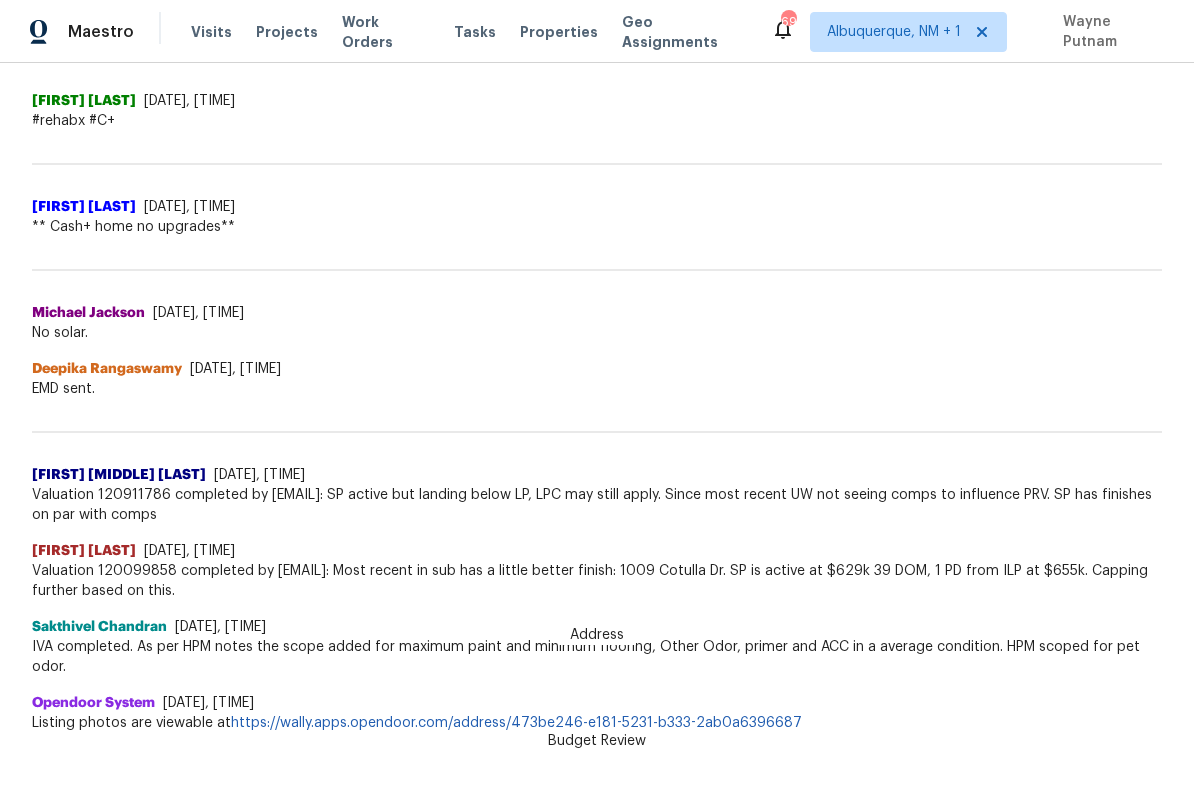 scroll, scrollTop: 681, scrollLeft: 0, axis: vertical 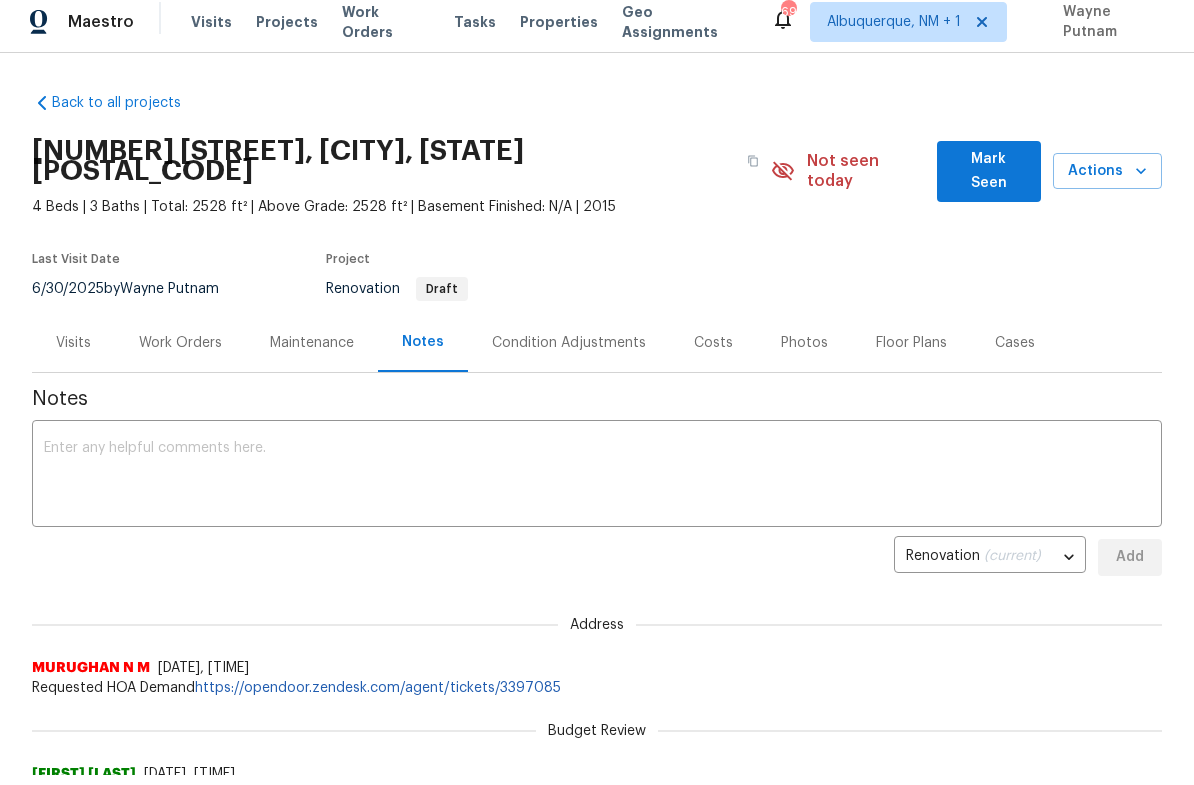 click on "Costs" at bounding box center [713, 343] 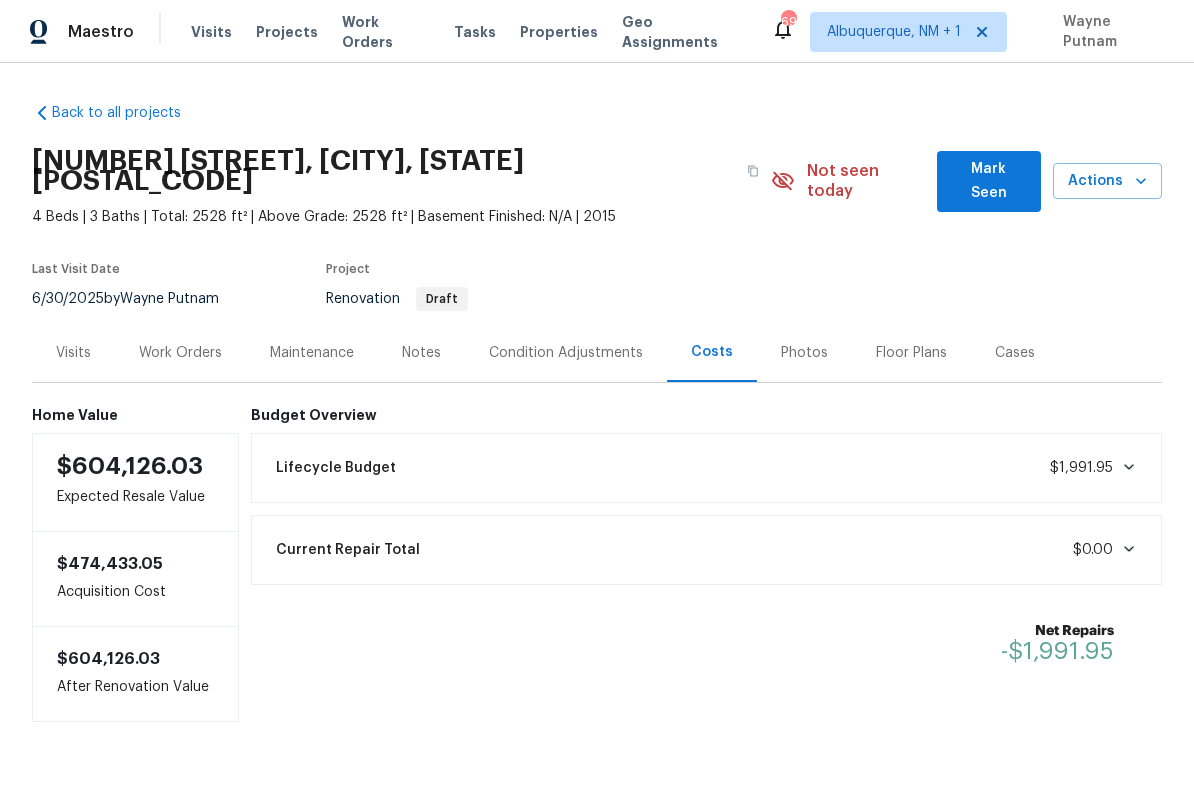 scroll, scrollTop: 15, scrollLeft: 0, axis: vertical 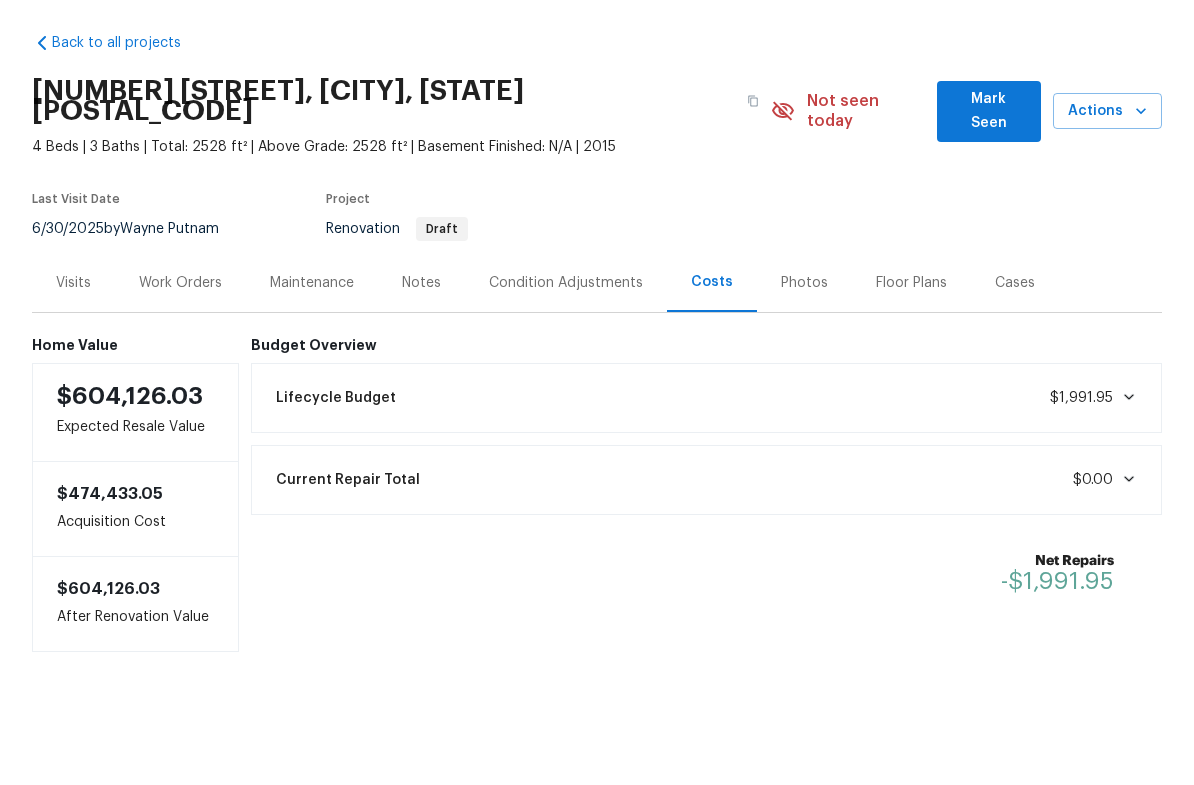 click on "Photos" at bounding box center [804, 353] 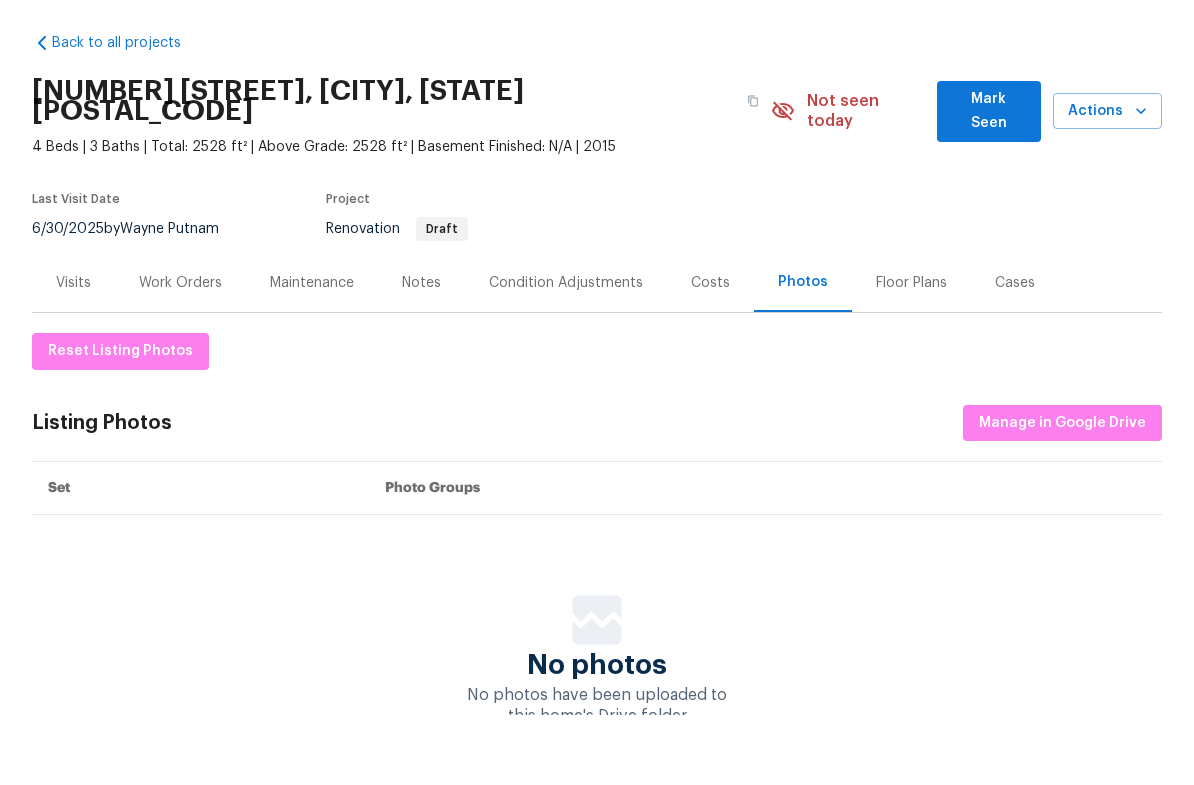 click on "Condition Adjustments" at bounding box center (566, 353) 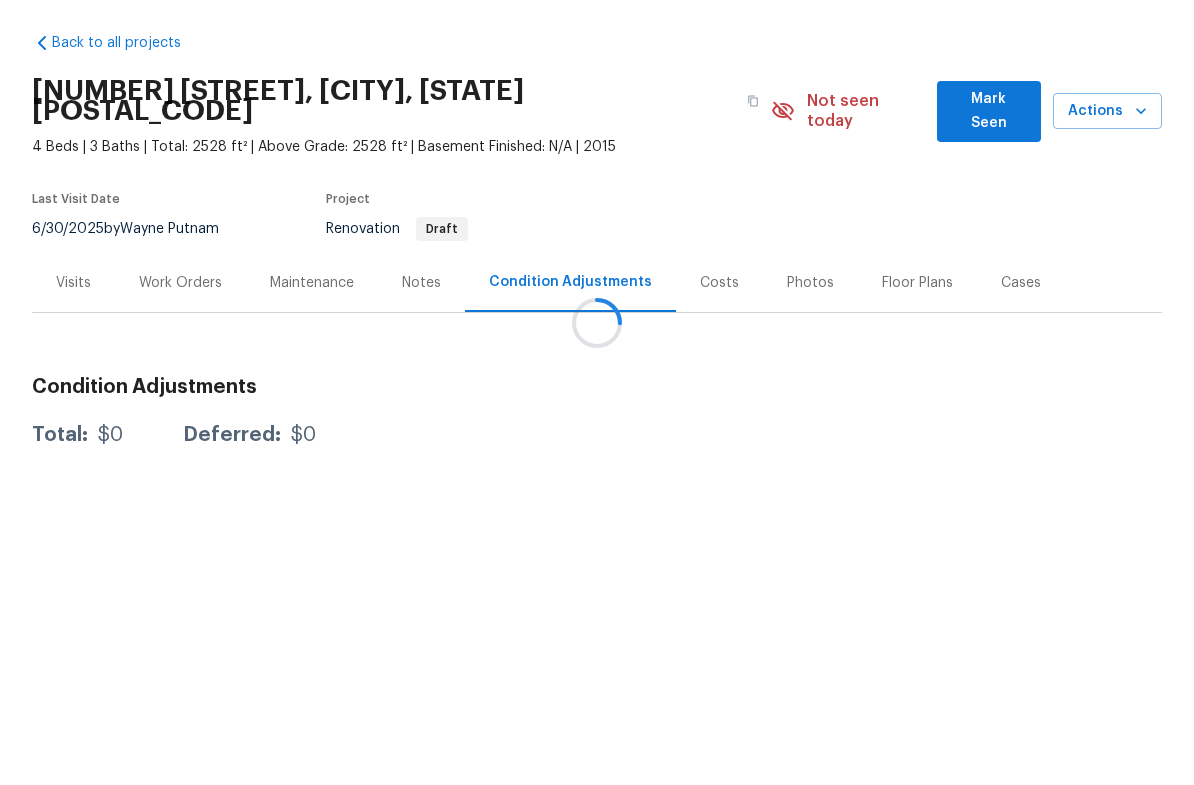 scroll, scrollTop: 0, scrollLeft: 0, axis: both 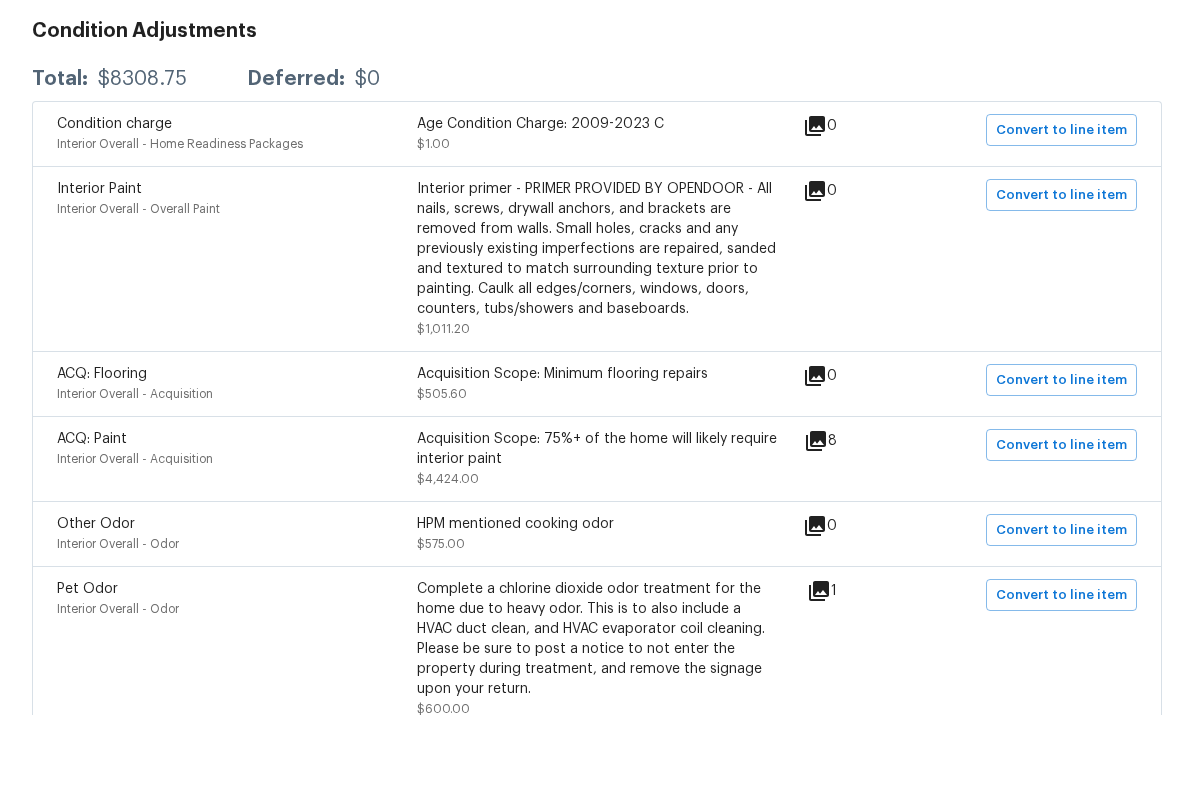 click 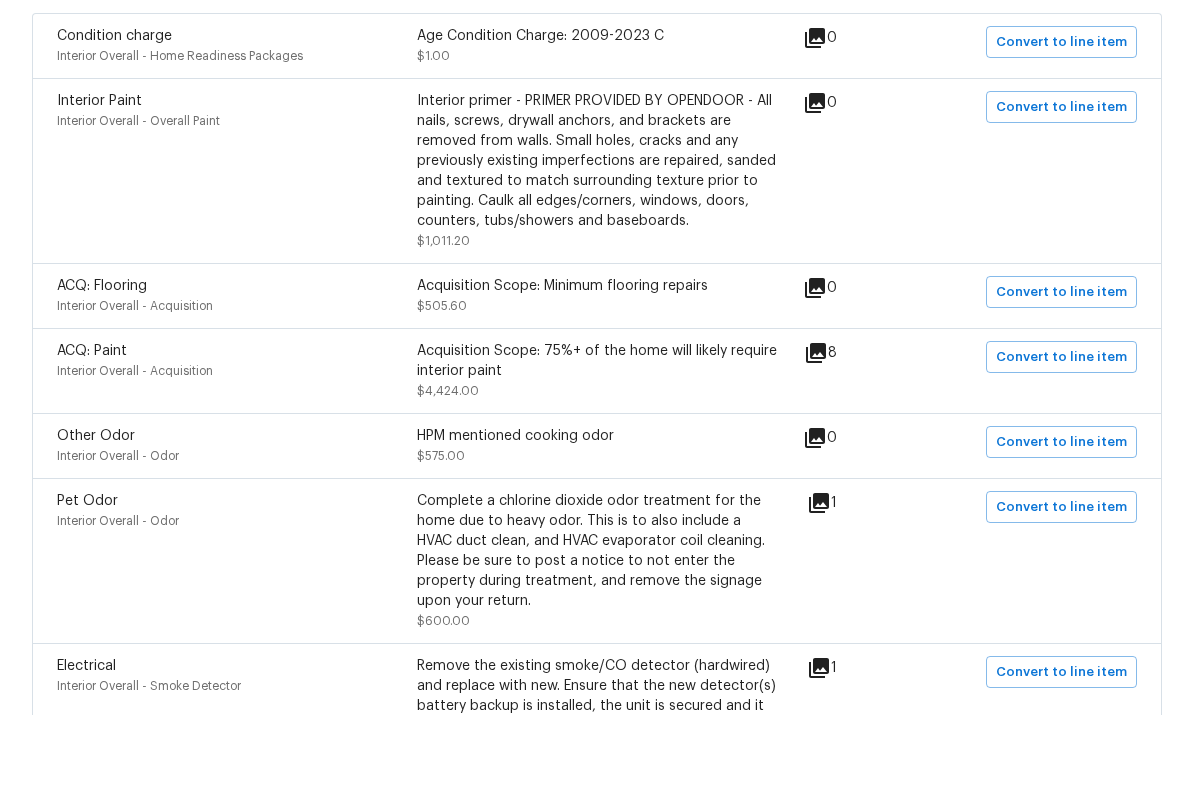 scroll, scrollTop: 449, scrollLeft: 0, axis: vertical 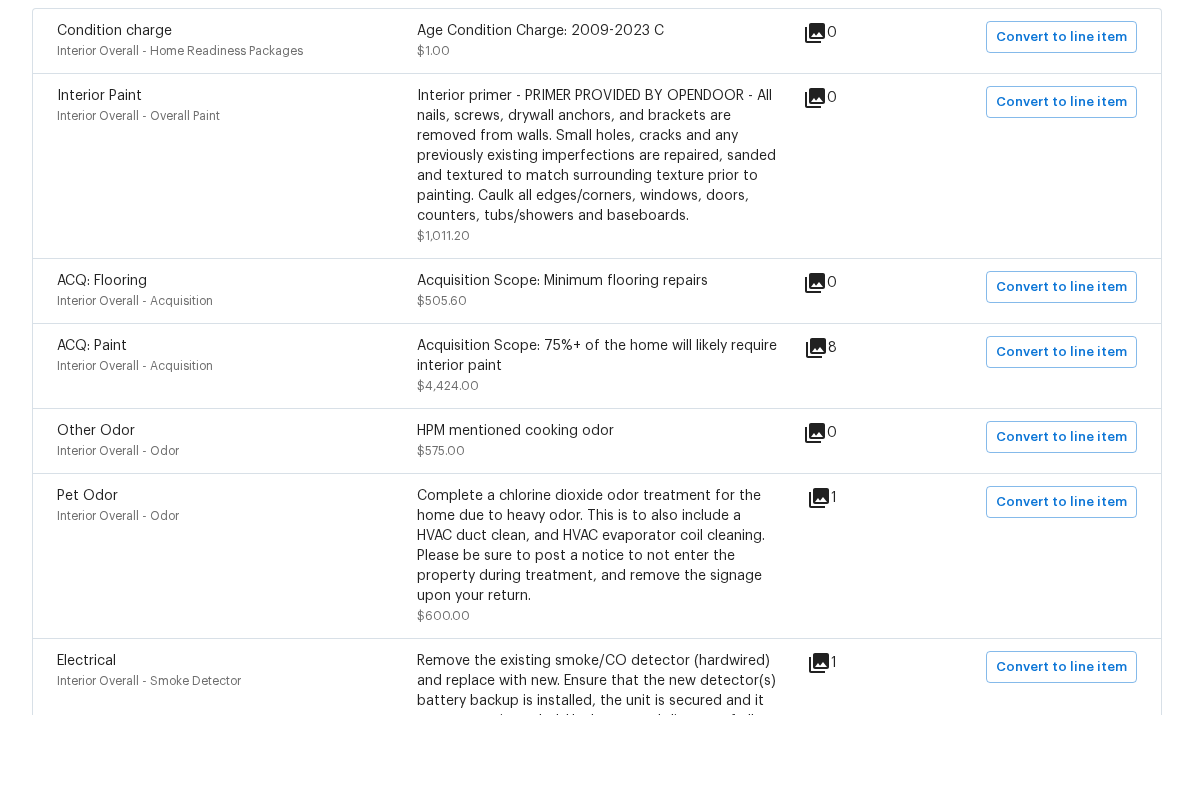 click 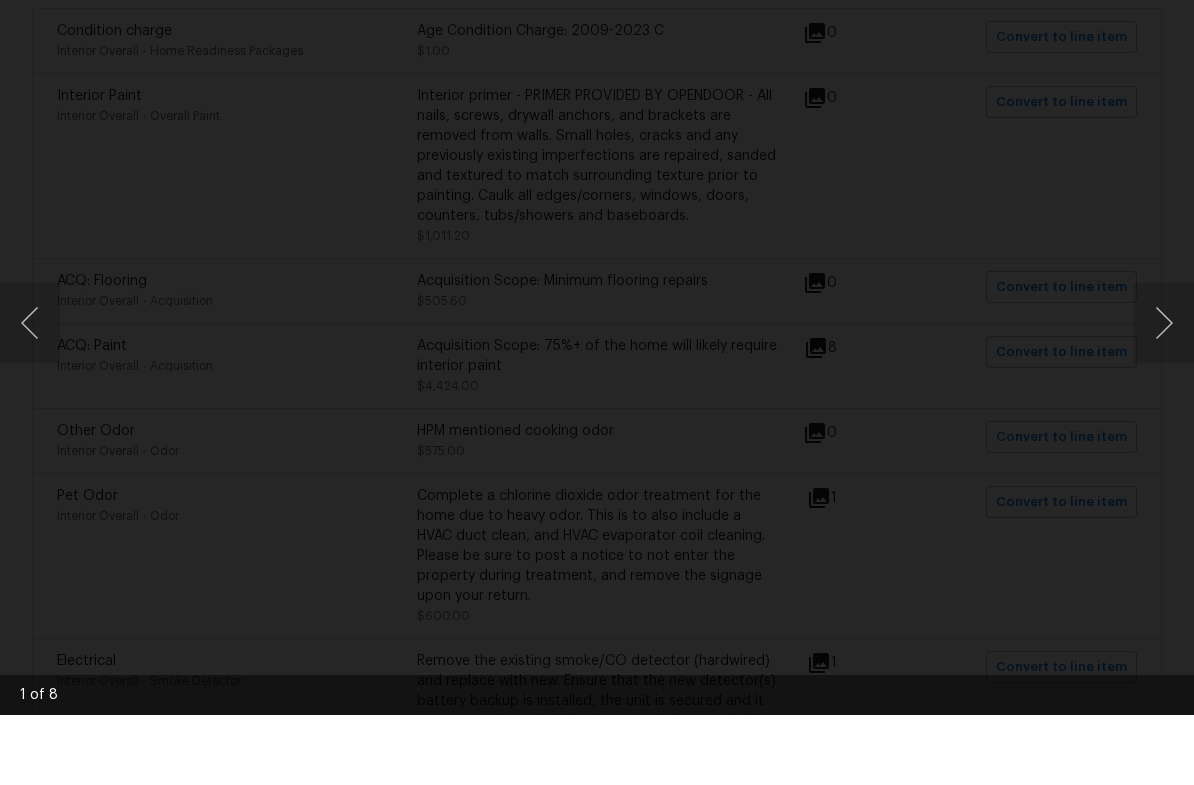 click at bounding box center (1164, 393) 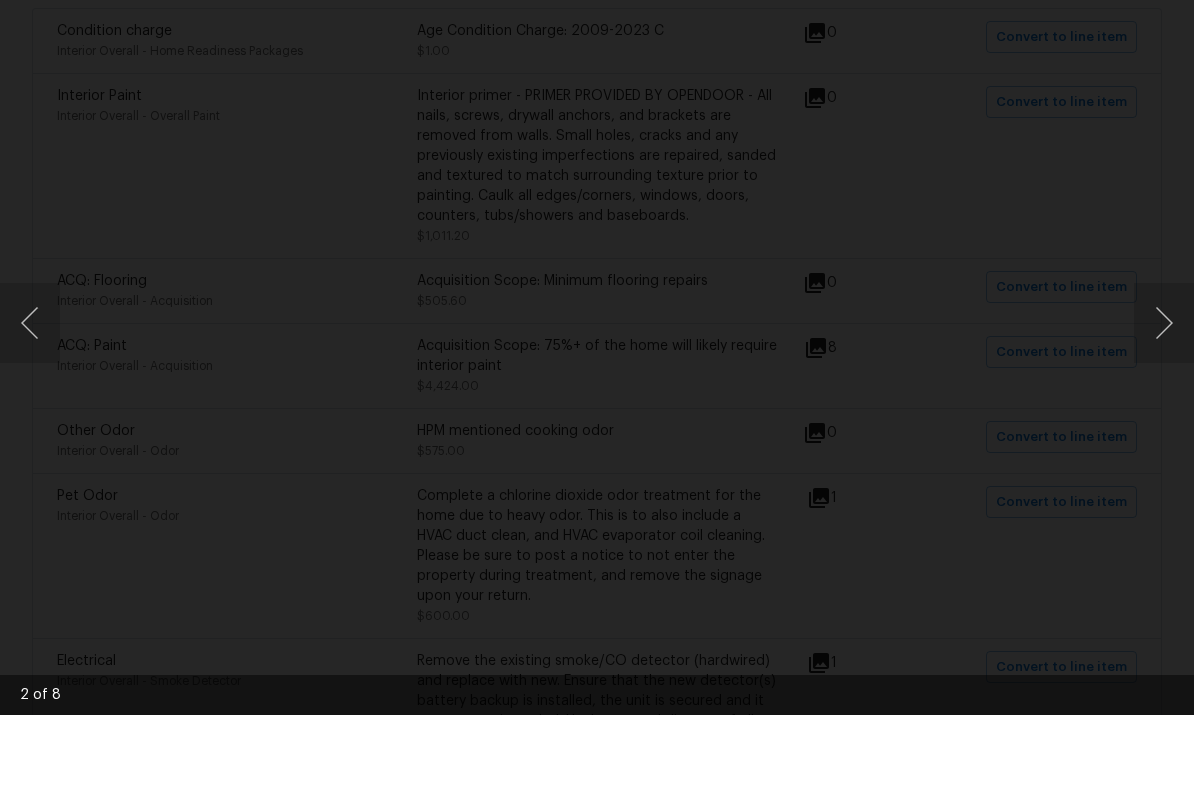click at bounding box center (1164, 393) 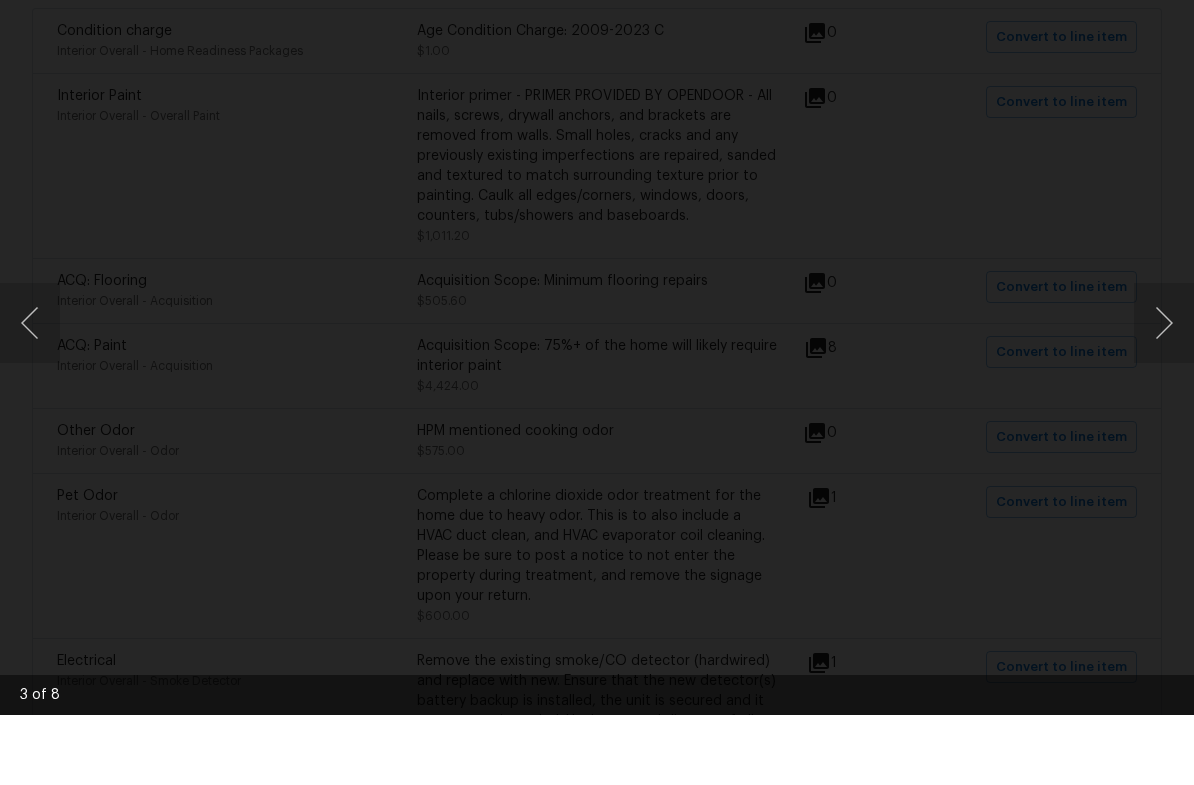 click at bounding box center (1164, 393) 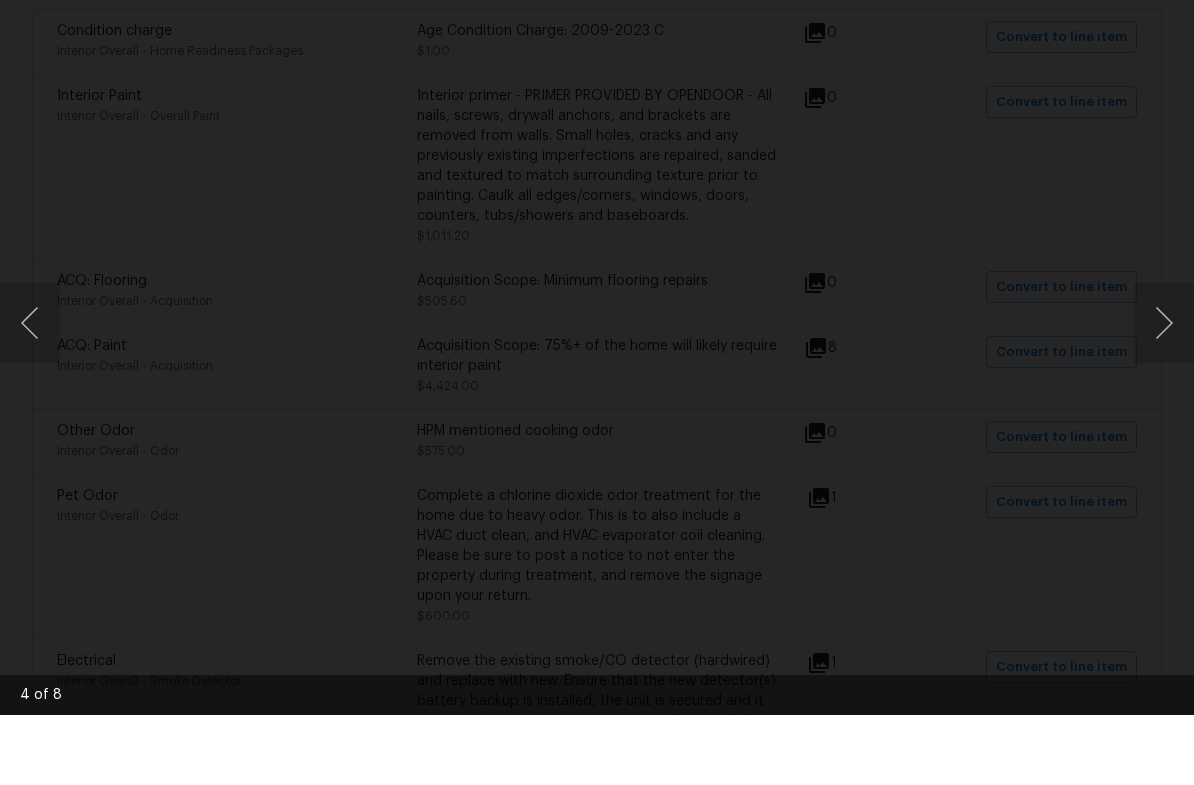 click at bounding box center [1164, 393] 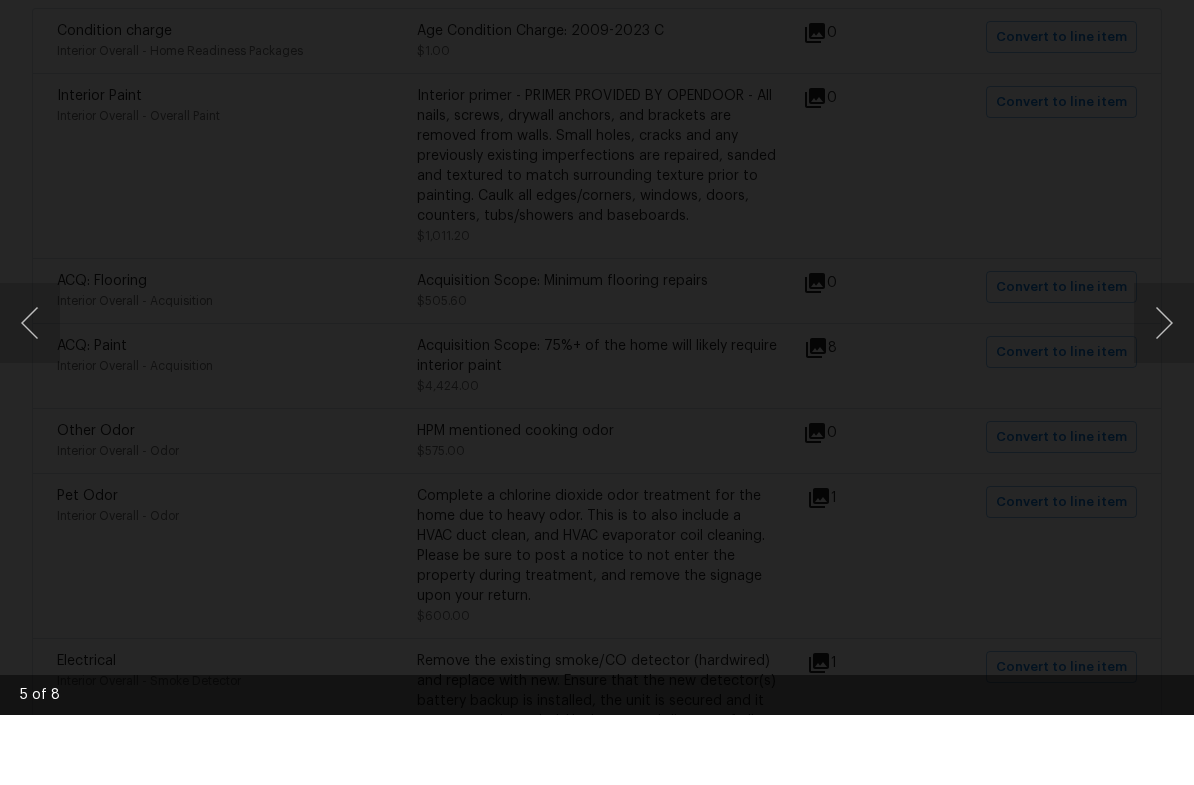 click at bounding box center (1164, 393) 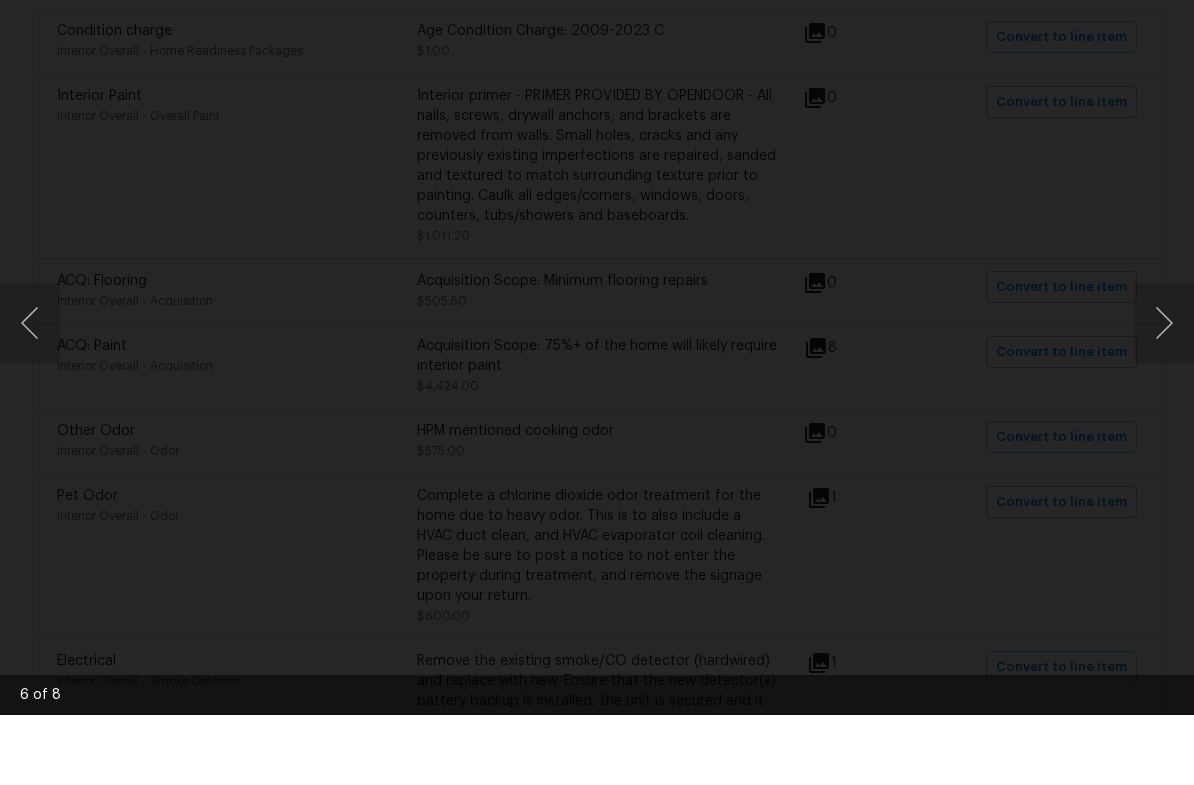 click at bounding box center [1164, 393] 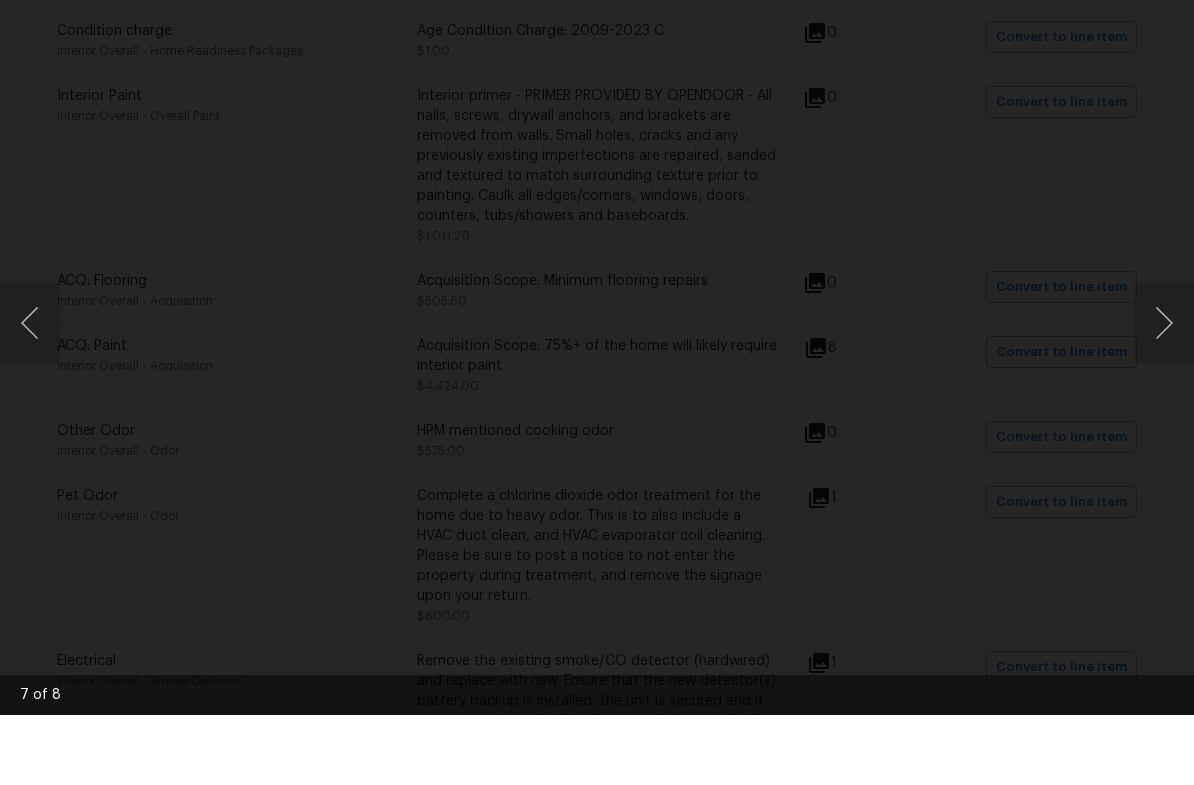 click at bounding box center [597, 392] 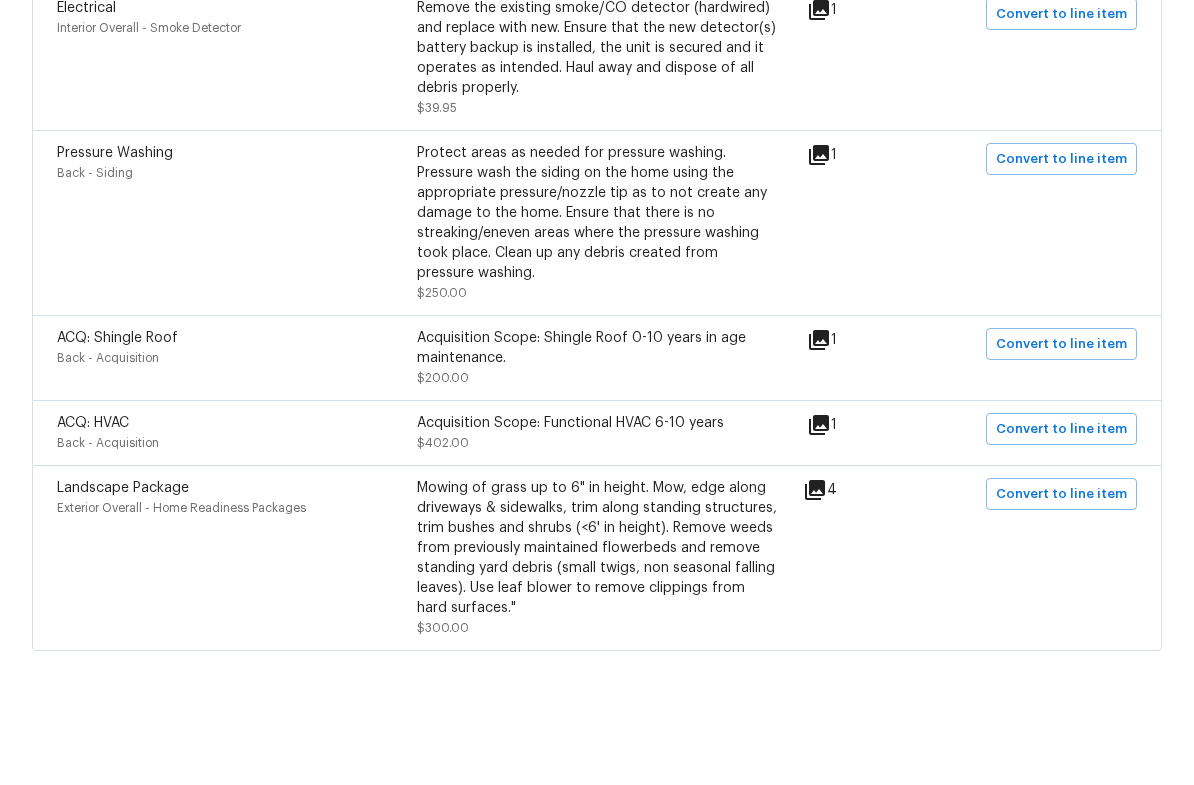 scroll, scrollTop: 1100, scrollLeft: 0, axis: vertical 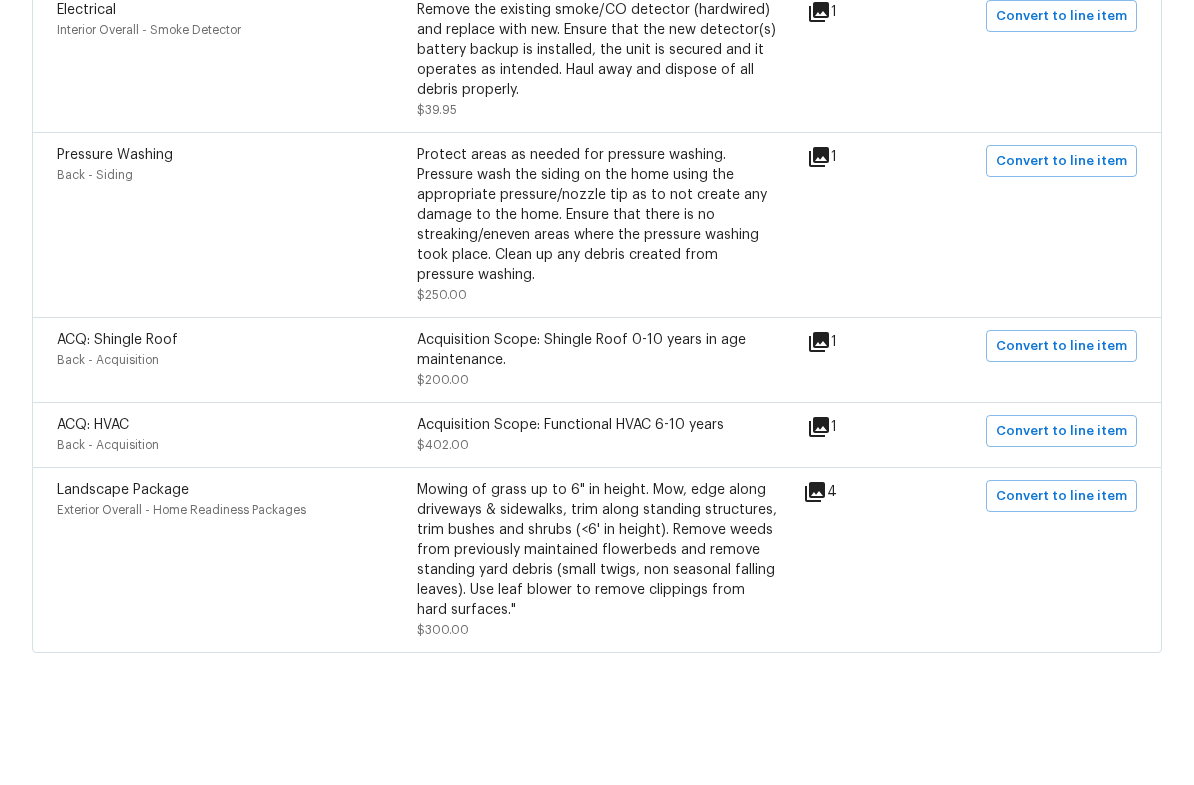 click 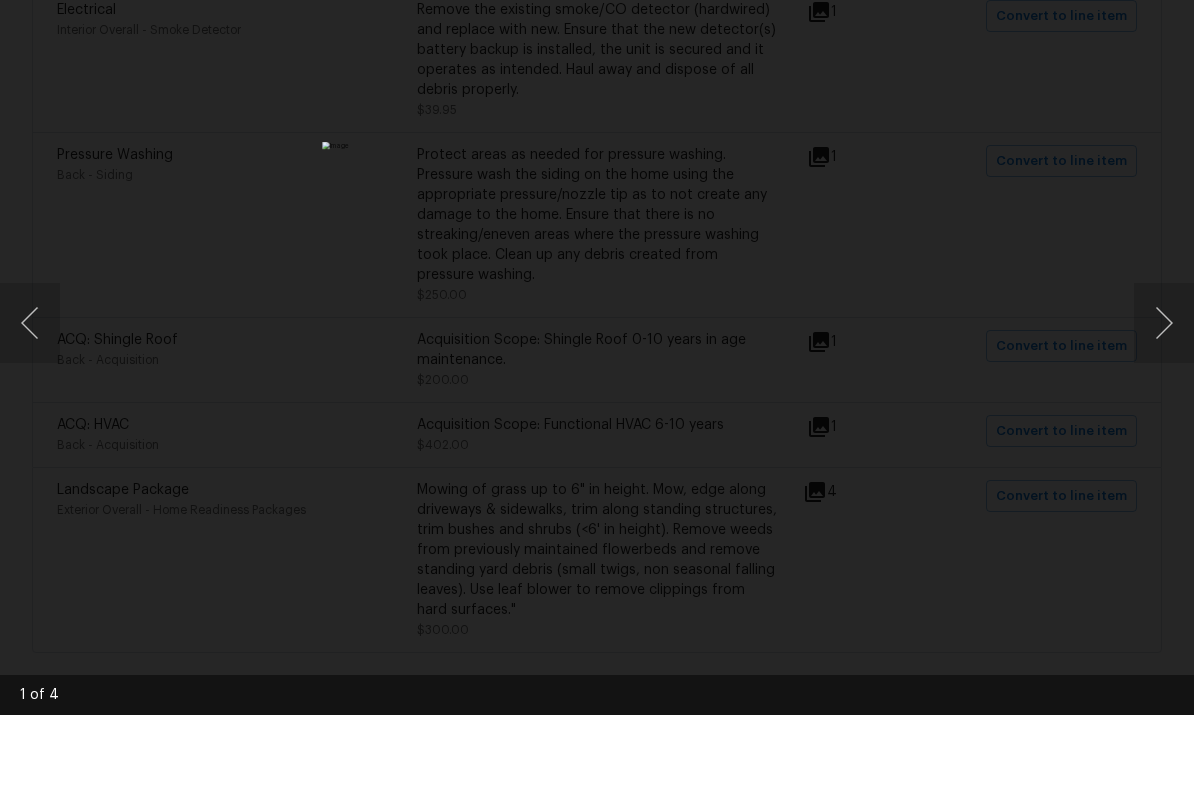 click at bounding box center [1164, 393] 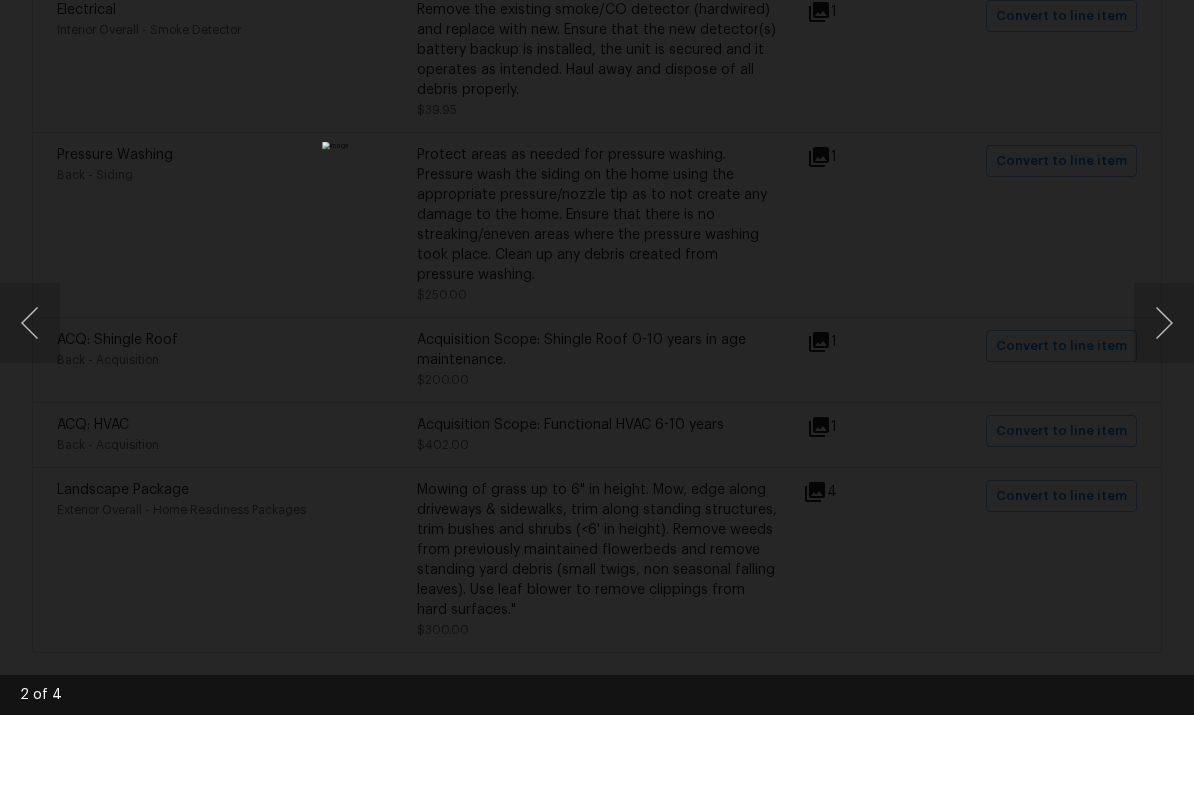 click at bounding box center [1164, 393] 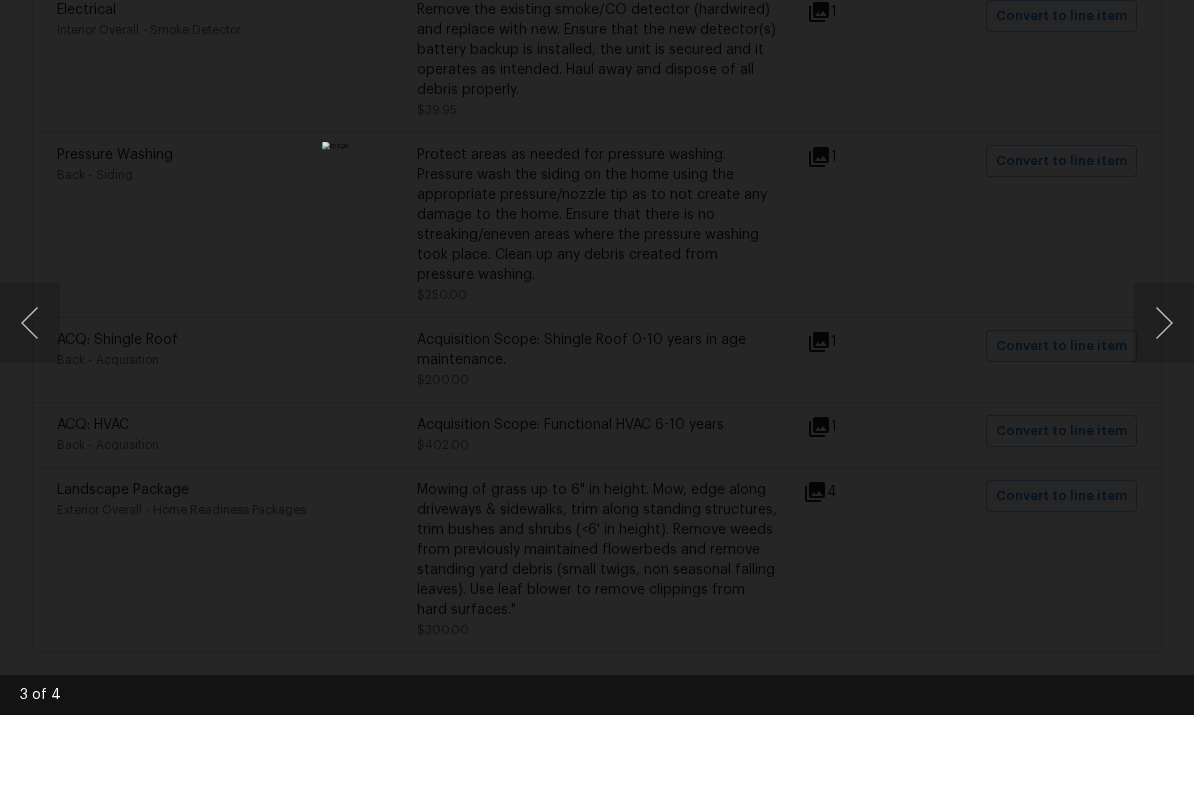 click at bounding box center [1164, 393] 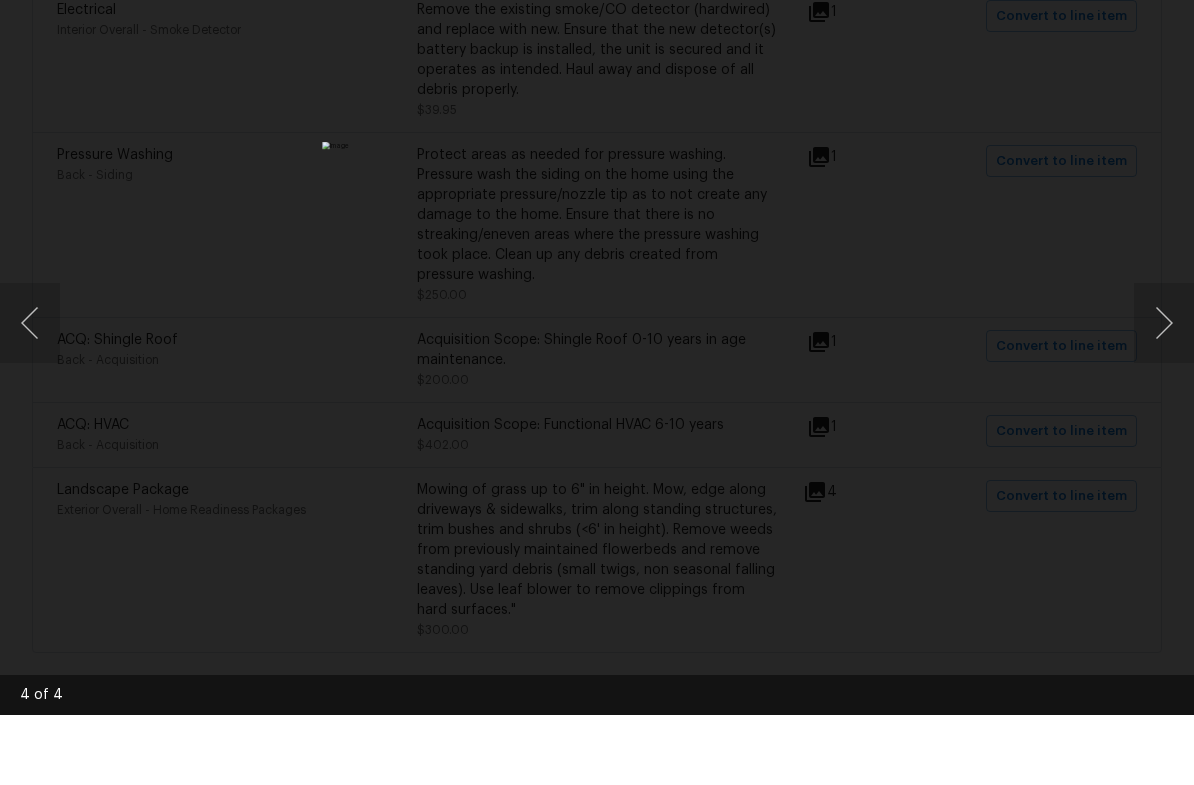 click at bounding box center (1164, 393) 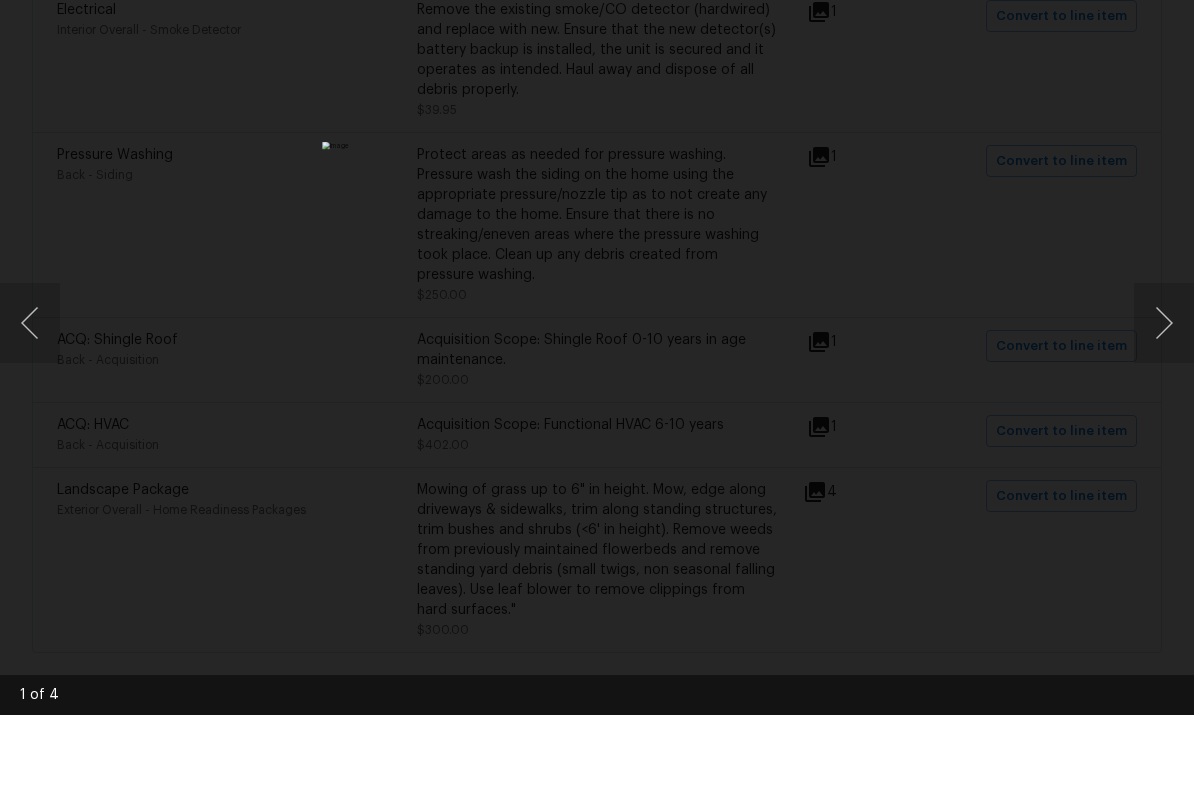 click at bounding box center [597, 392] 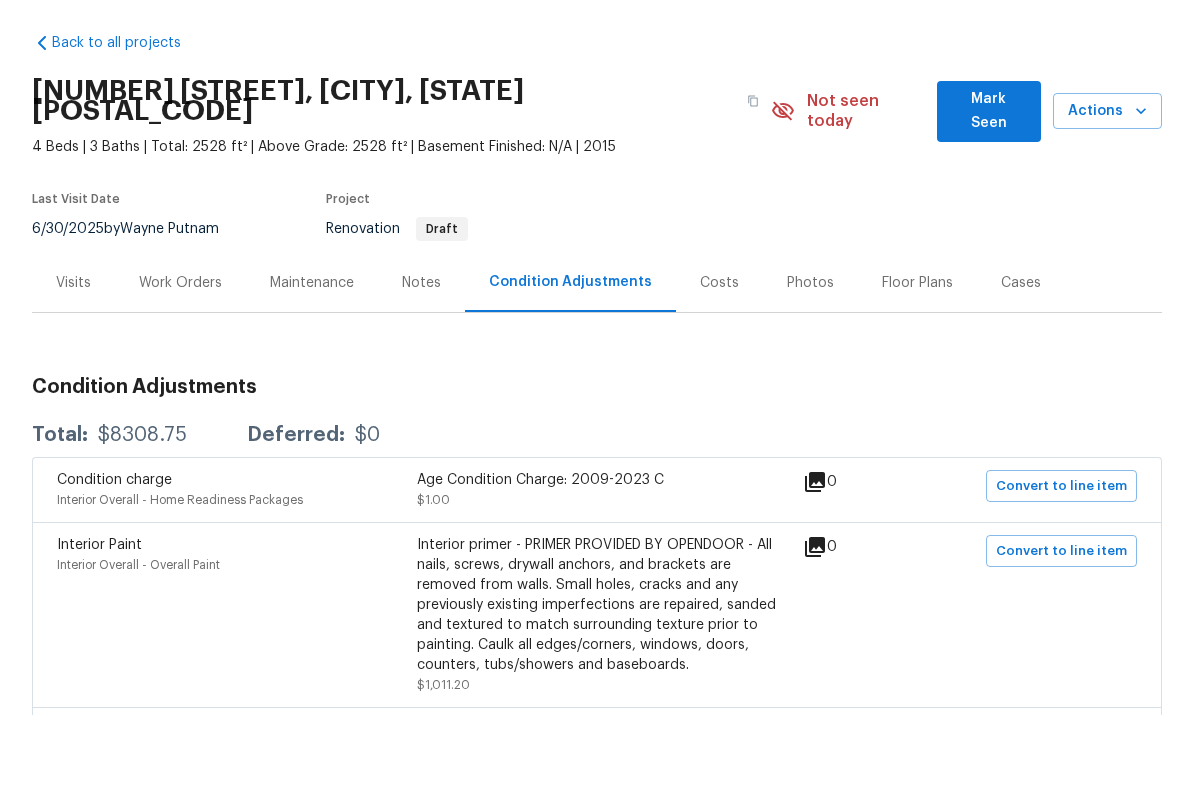 scroll, scrollTop: 0, scrollLeft: 0, axis: both 